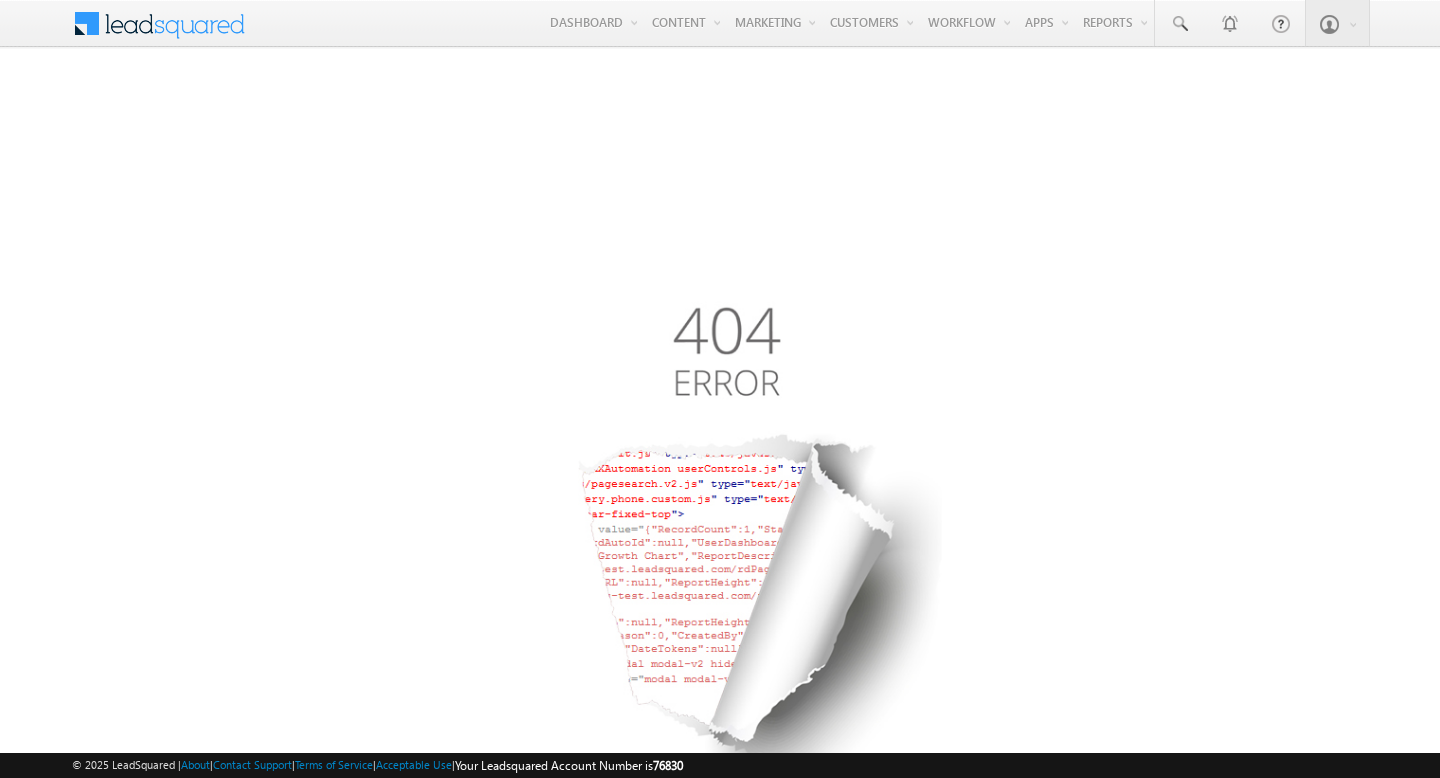 scroll, scrollTop: 0, scrollLeft: 0, axis: both 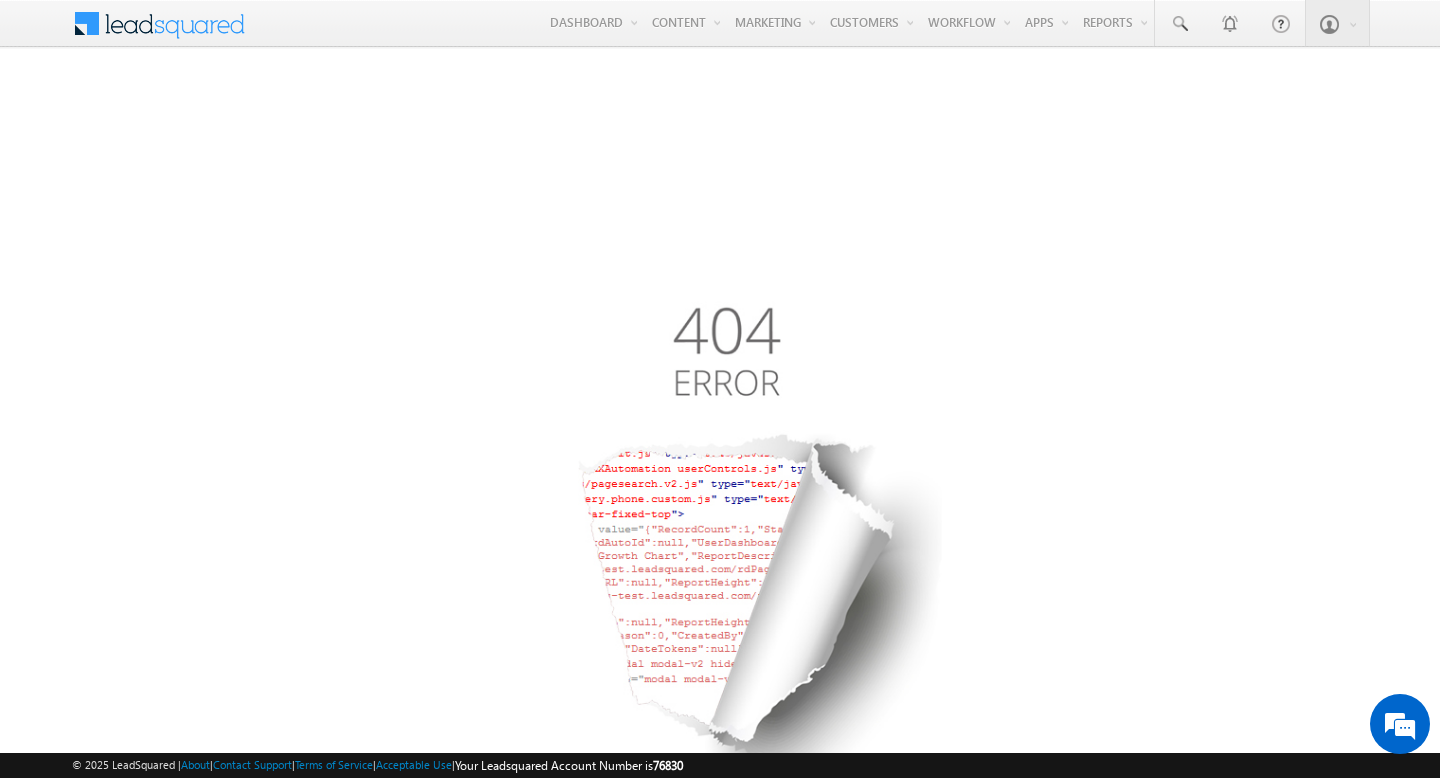 click at bounding box center [86, 19] 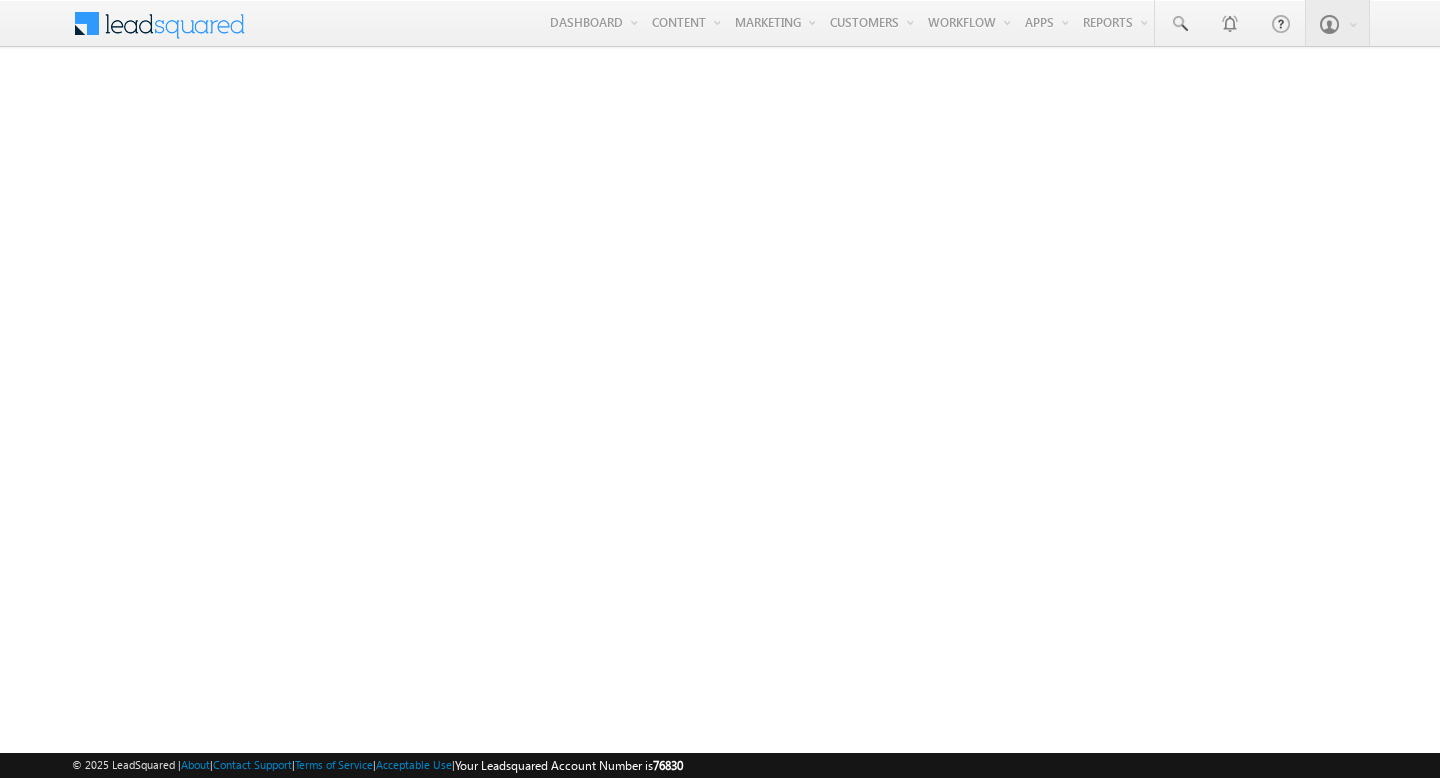 scroll, scrollTop: 0, scrollLeft: 0, axis: both 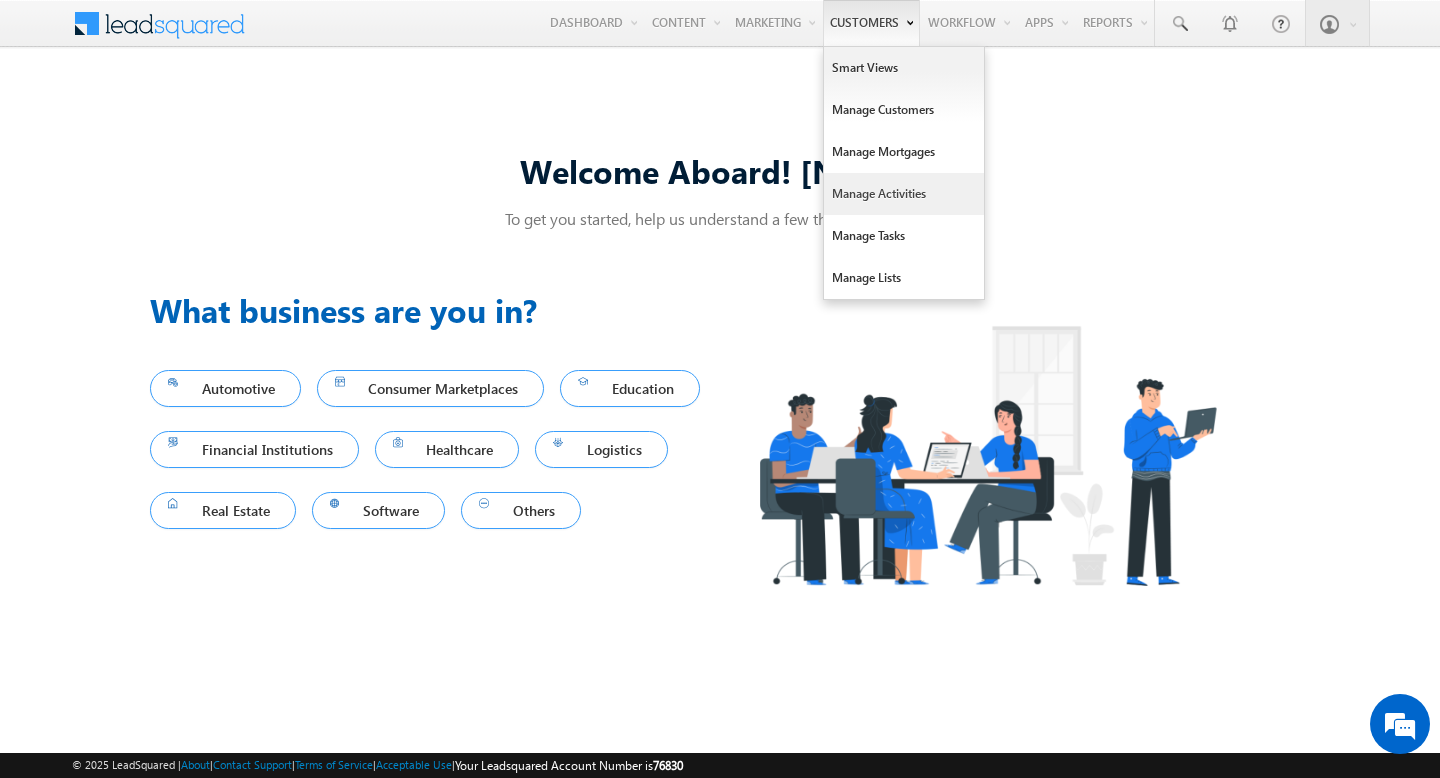 click on "Manage Activities" at bounding box center [904, 194] 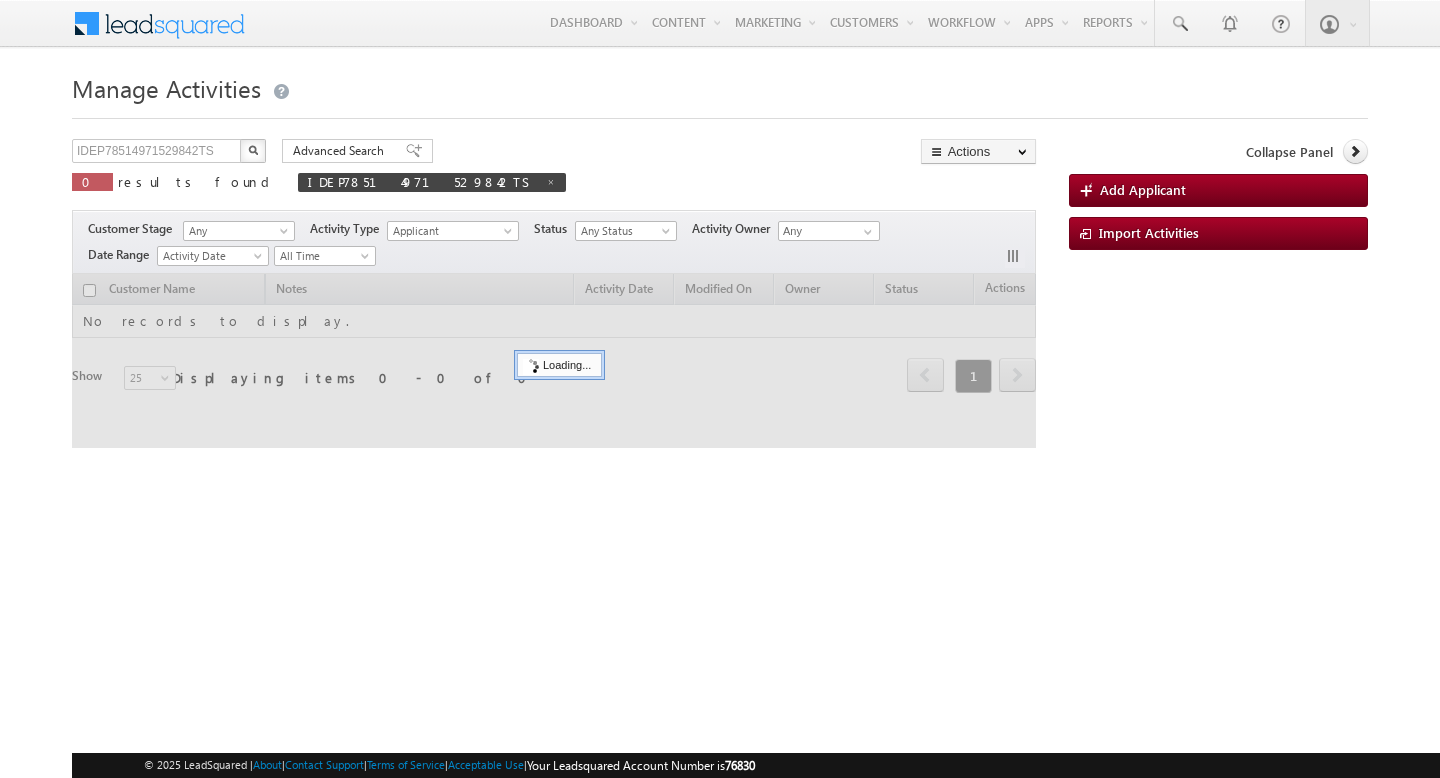 scroll, scrollTop: 0, scrollLeft: 0, axis: both 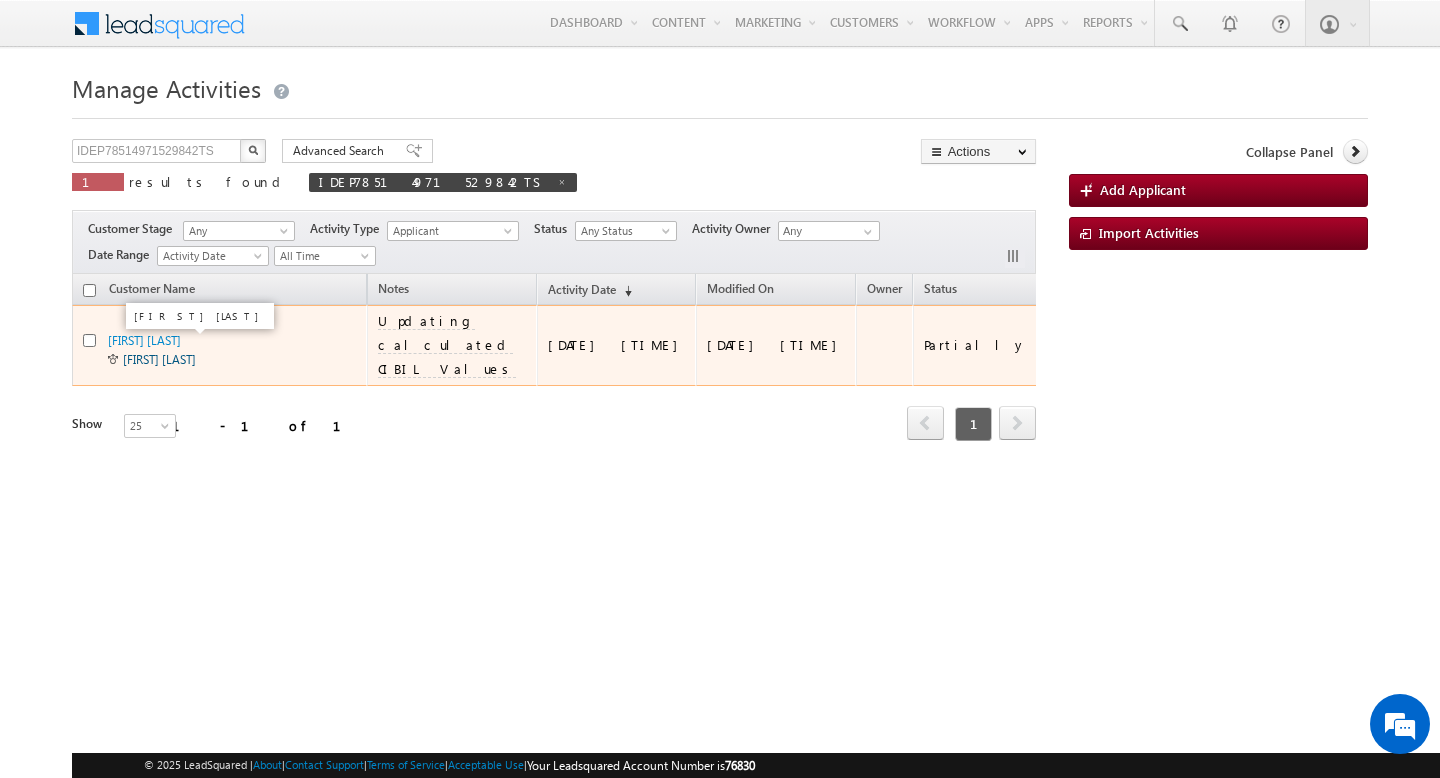 click on "Yadunandan Chatterjee" at bounding box center (159, 359) 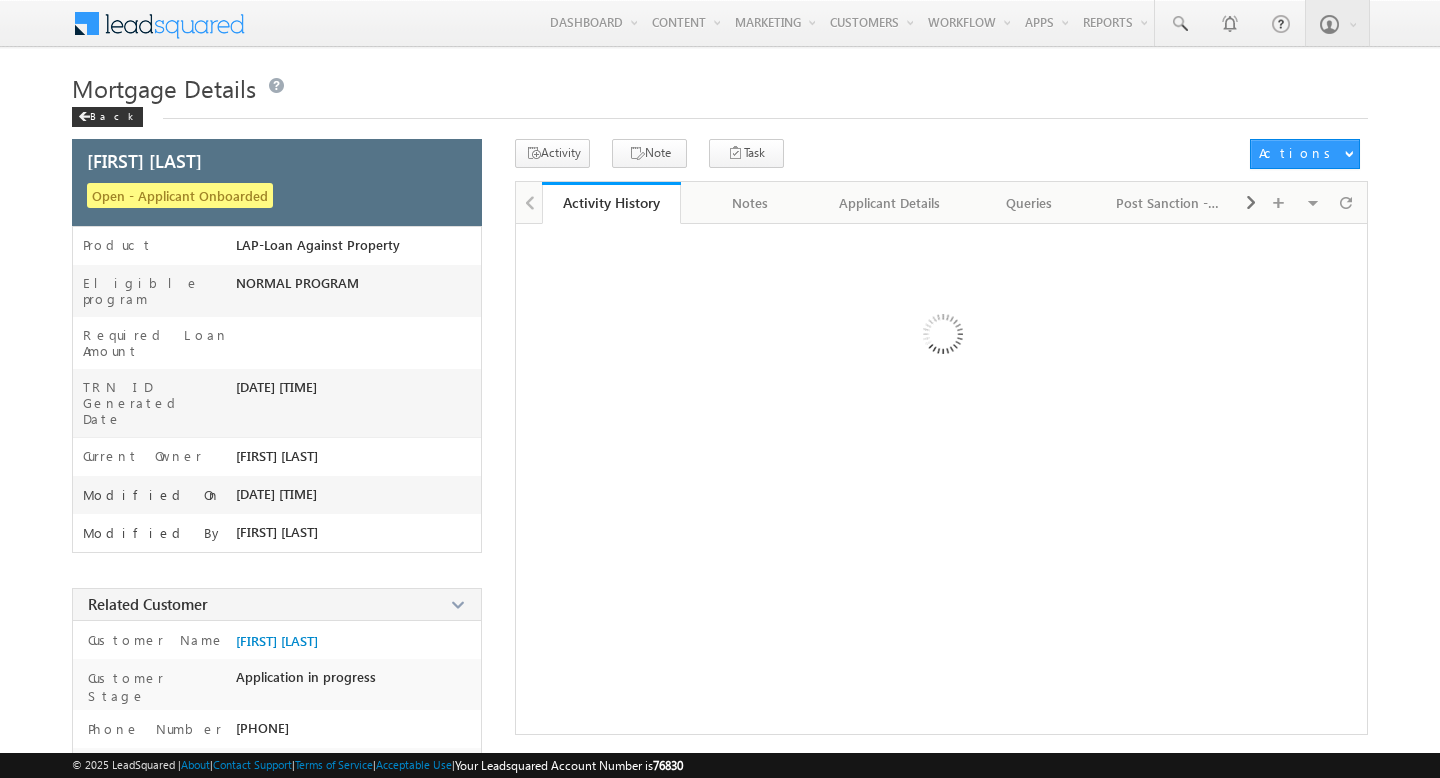 scroll, scrollTop: 0, scrollLeft: 0, axis: both 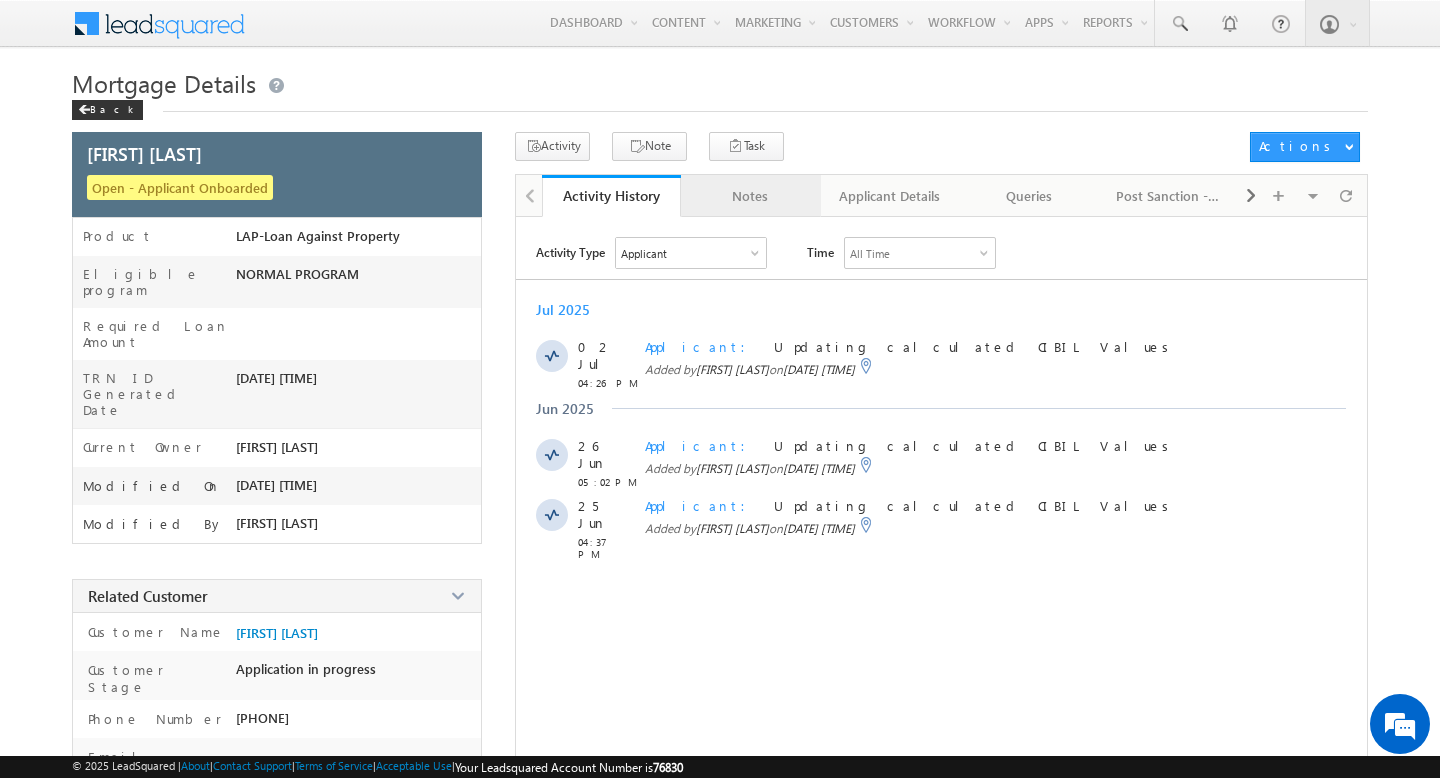 click on "Notes" at bounding box center (750, 196) 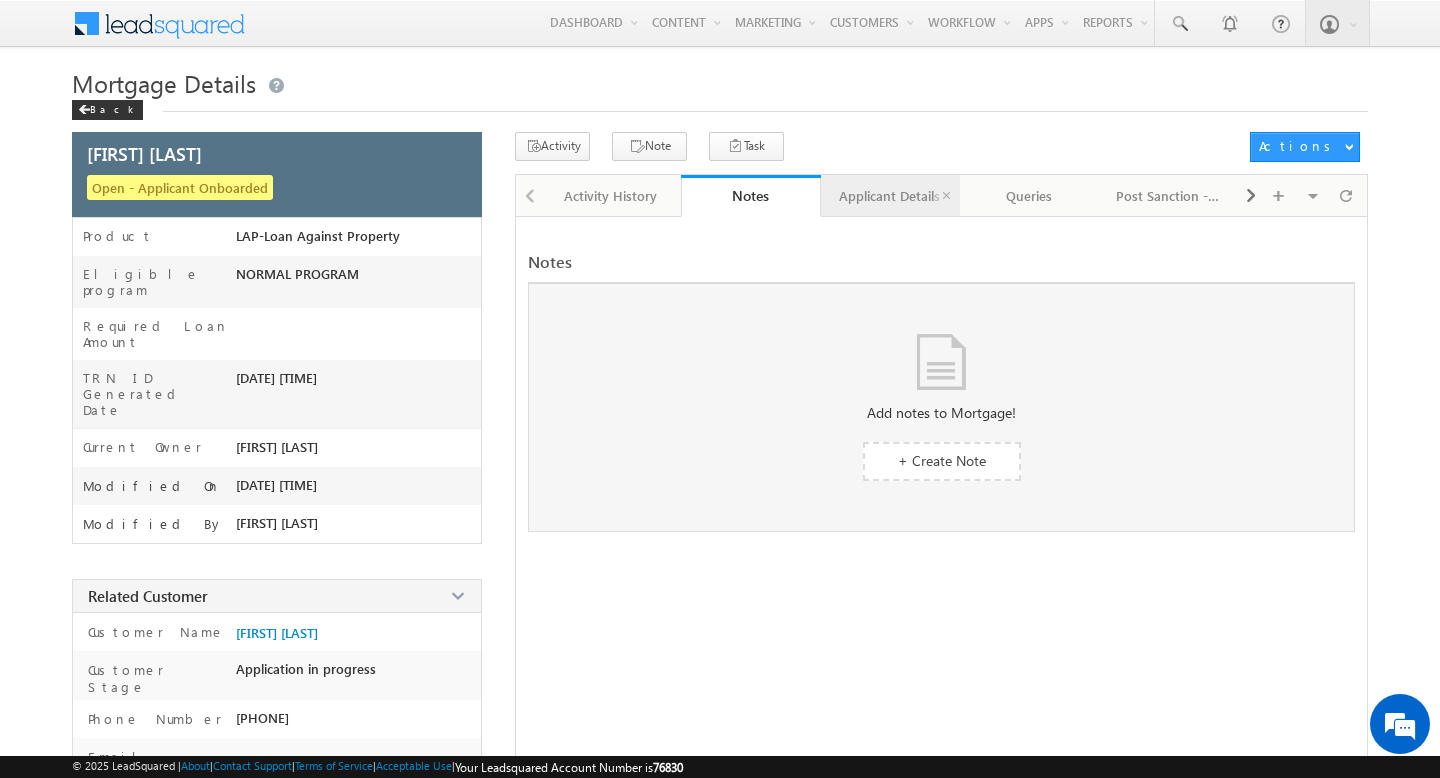 click on "Applicant Details" at bounding box center (891, 196) 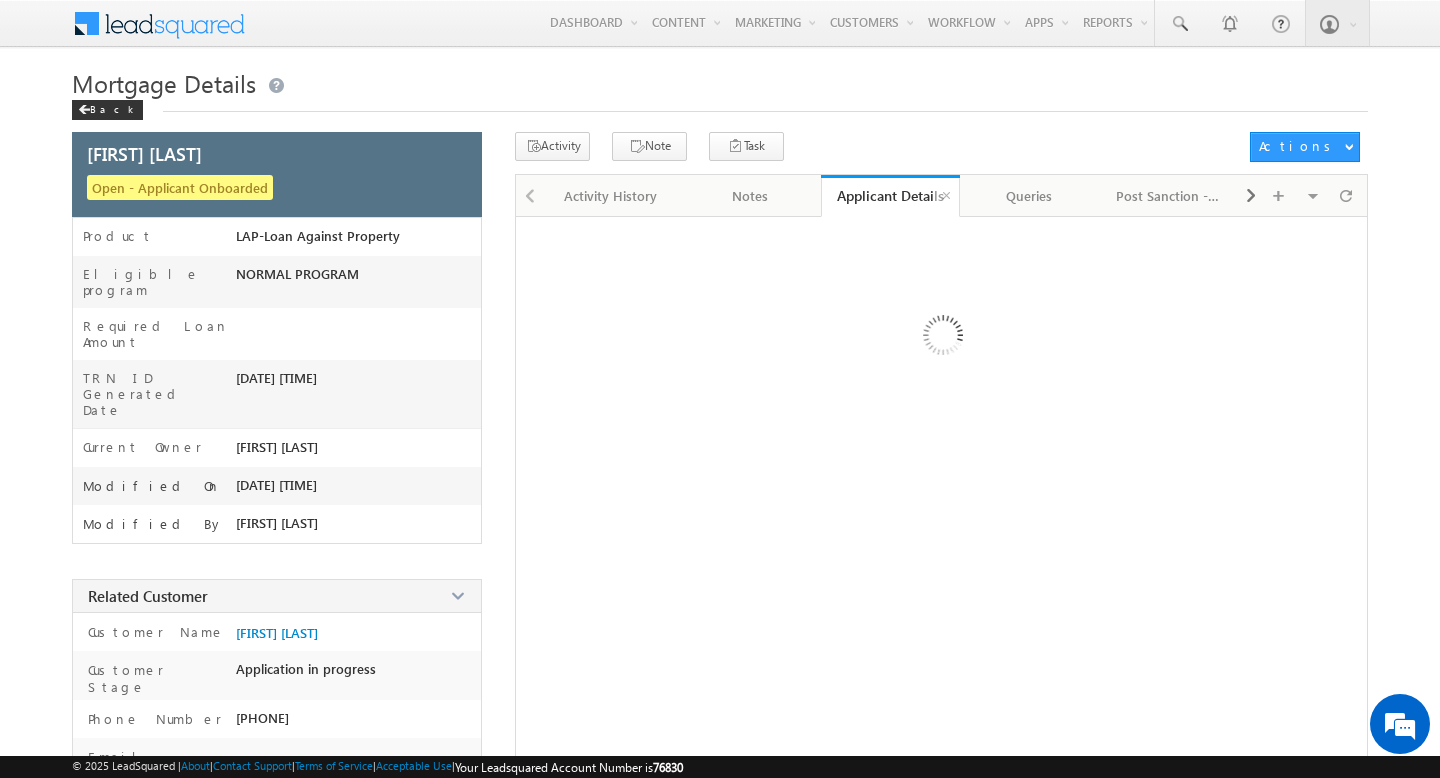 scroll, scrollTop: 0, scrollLeft: 0, axis: both 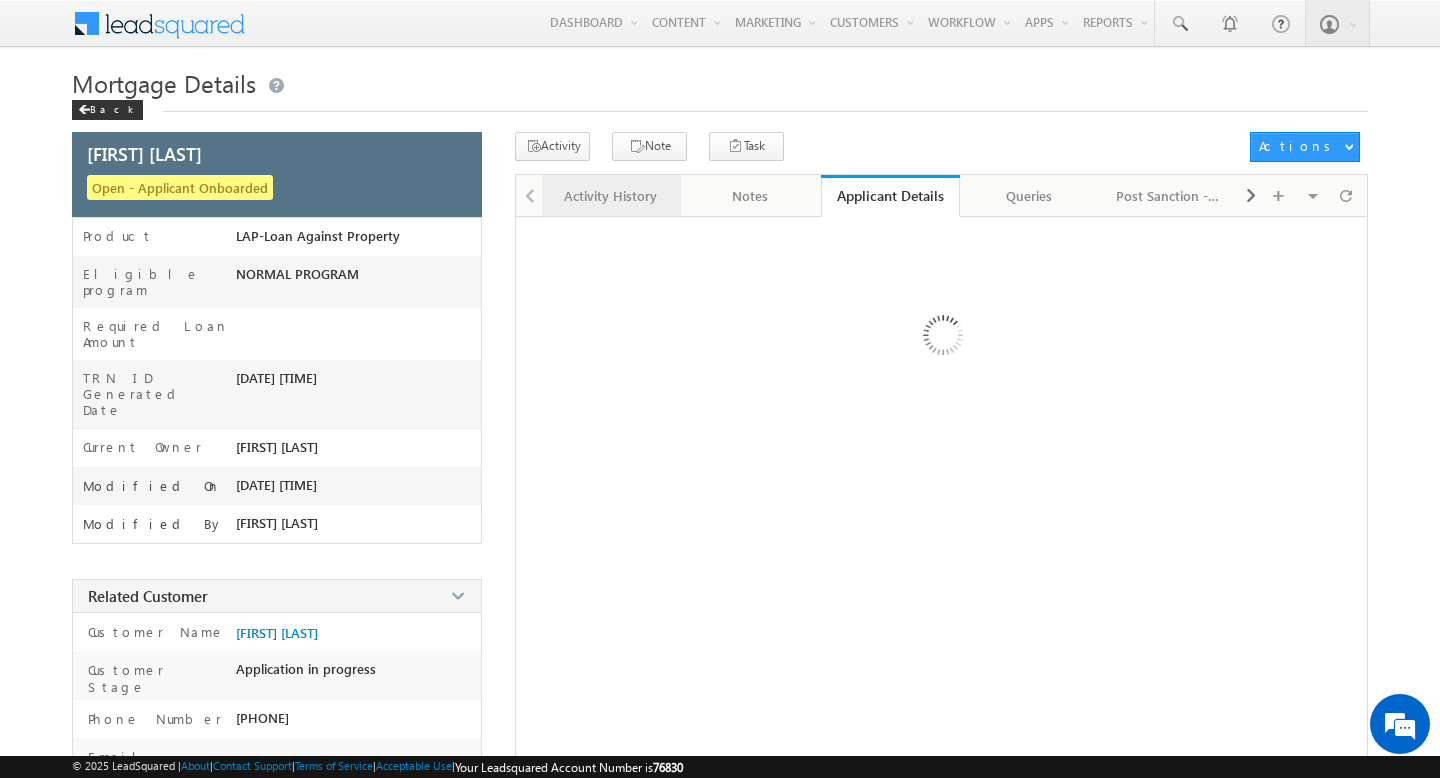click on "Activity History" at bounding box center [612, 196] 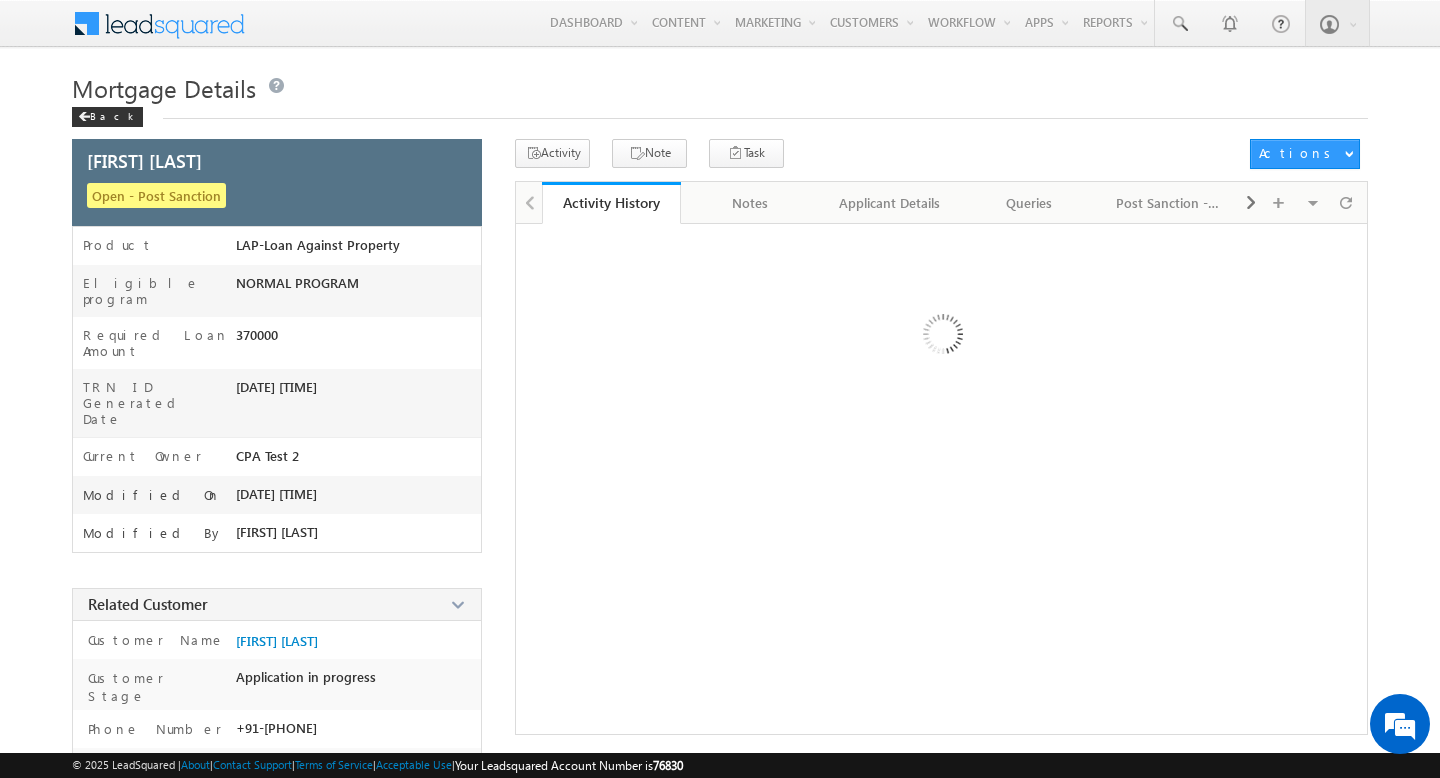 scroll, scrollTop: 0, scrollLeft: 0, axis: both 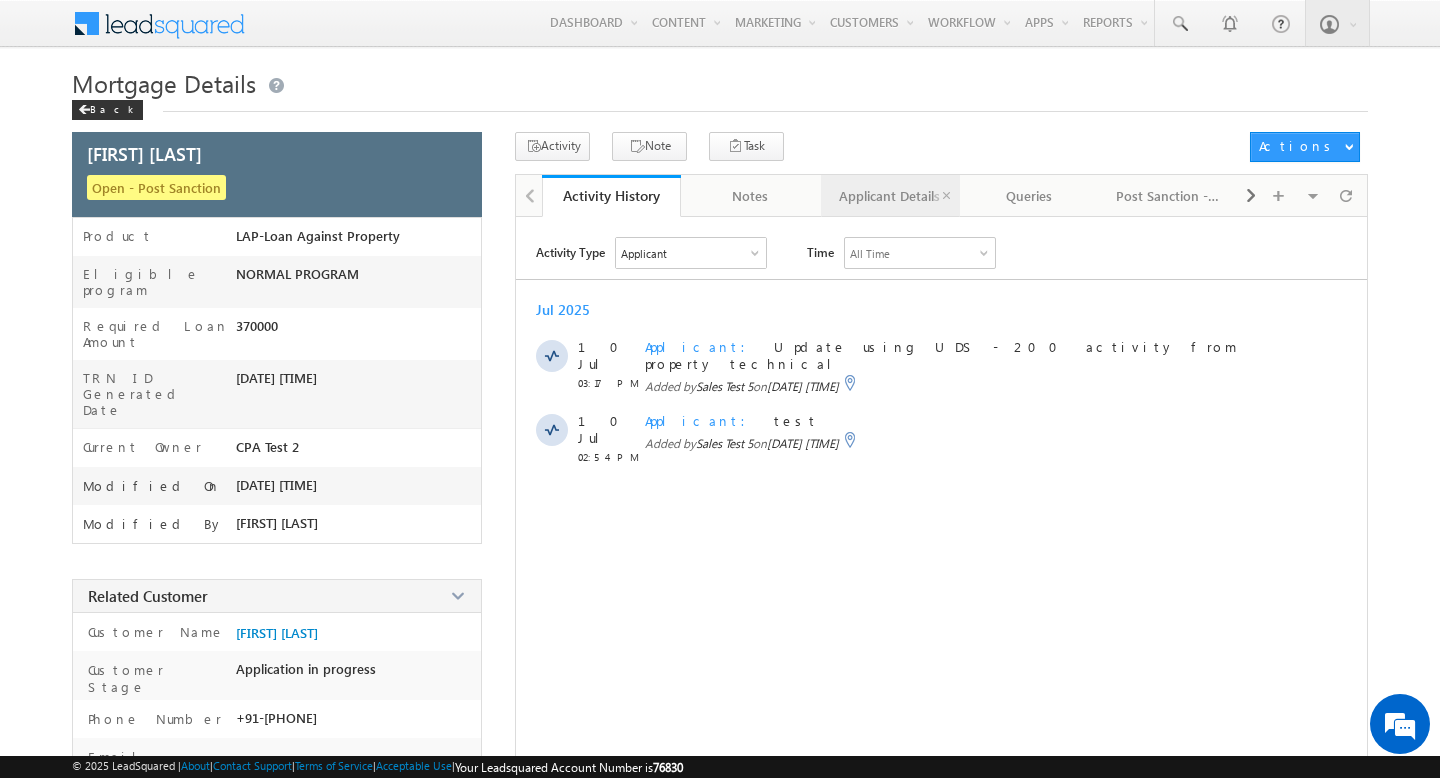click on "Applicant Details" at bounding box center [890, 196] 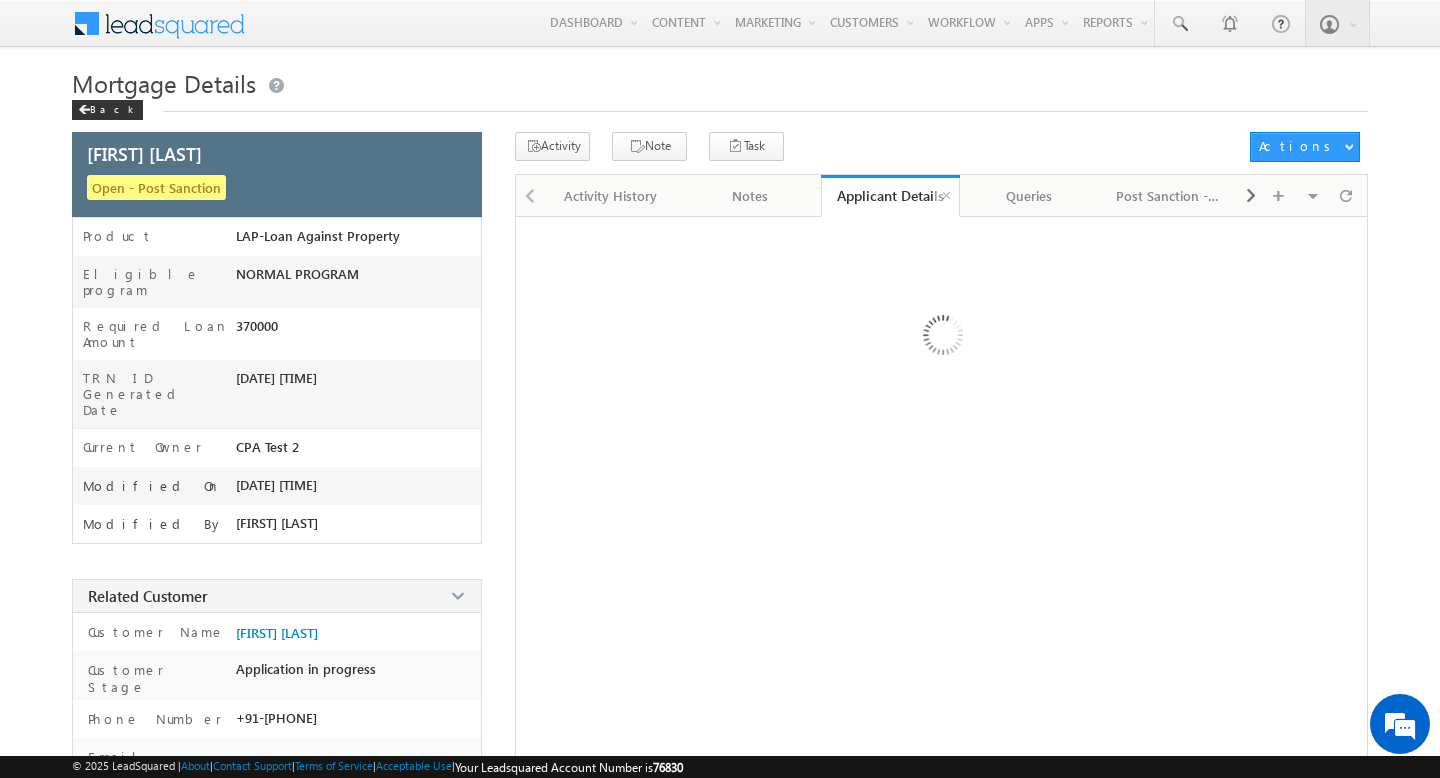 scroll, scrollTop: 0, scrollLeft: 0, axis: both 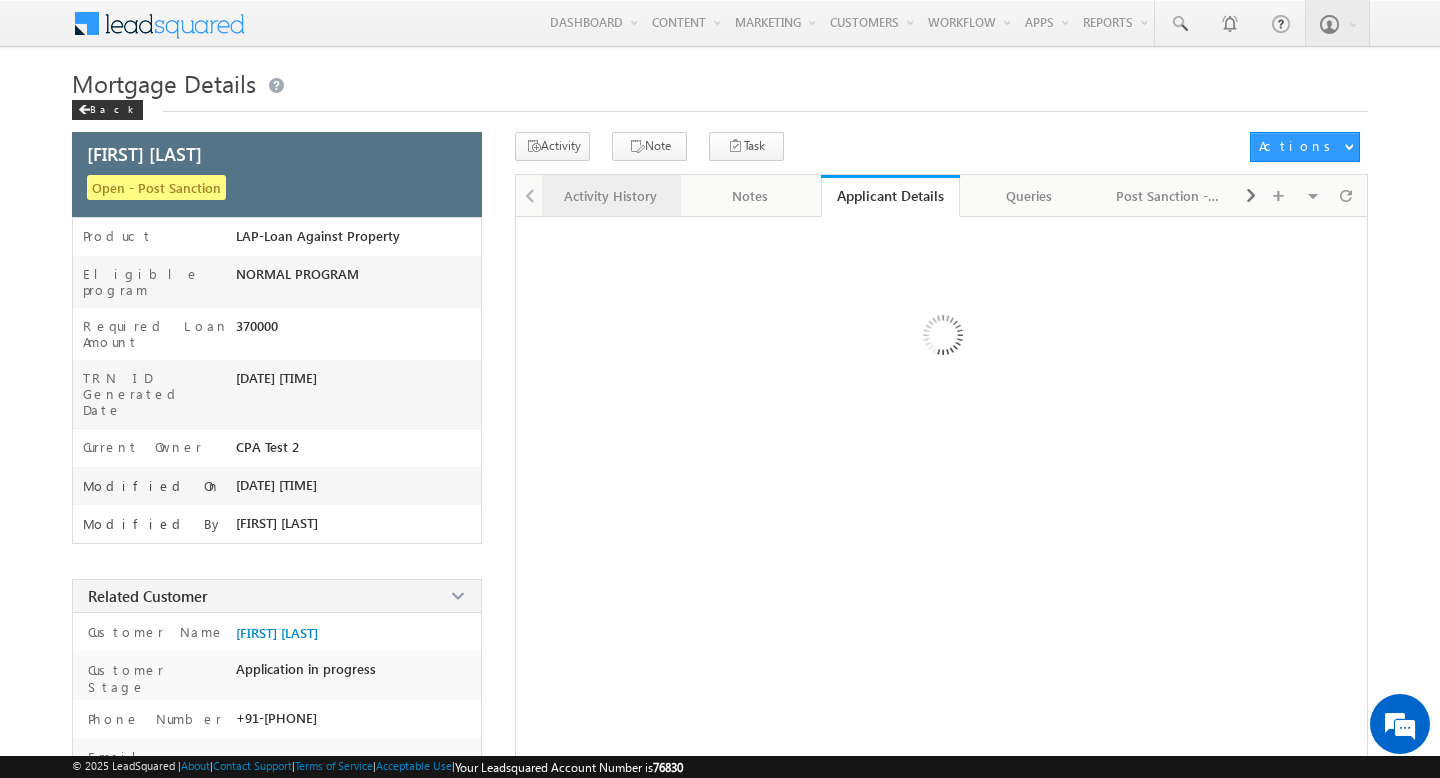 click on "Activity History" at bounding box center [611, 196] 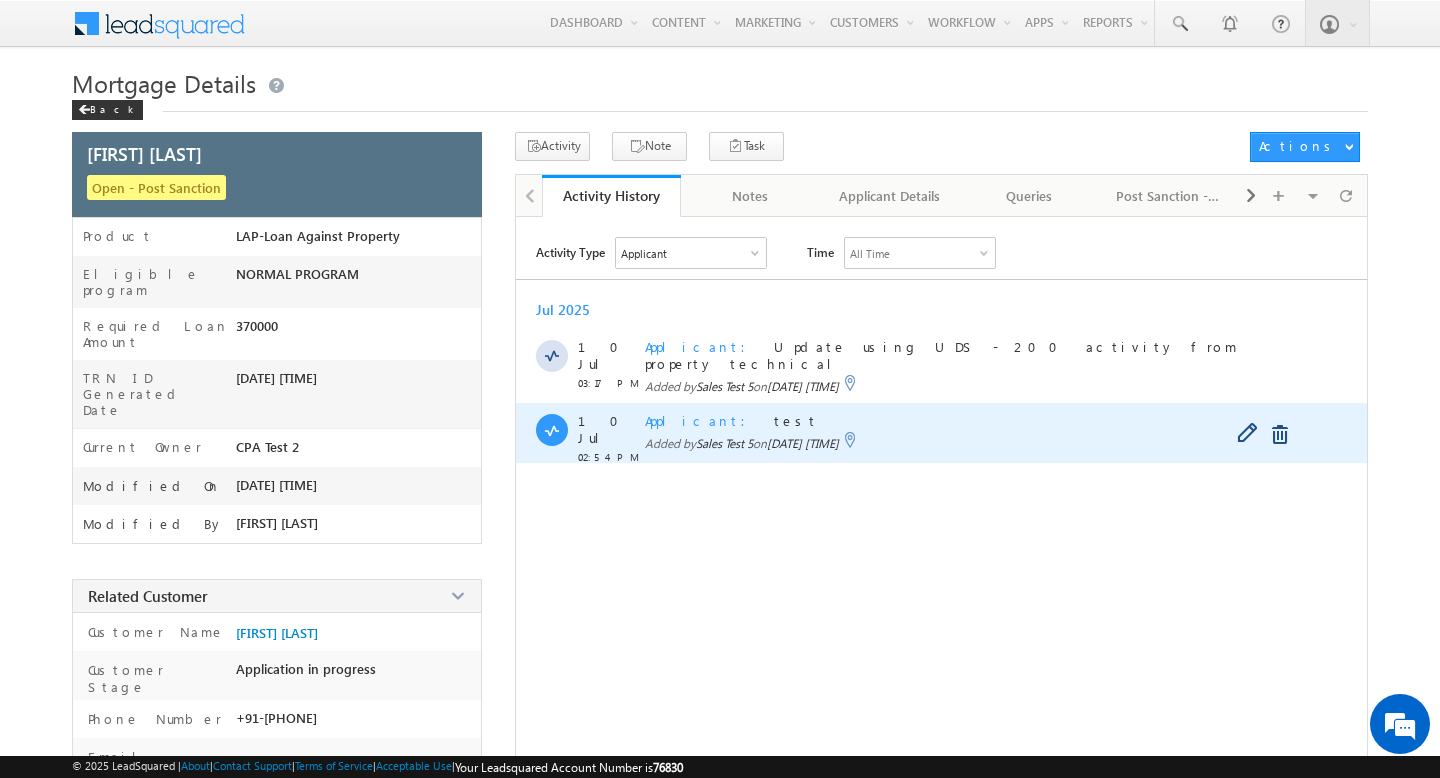 drag, startPoint x: 712, startPoint y: 407, endPoint x: 751, endPoint y: 404, distance: 39.115215 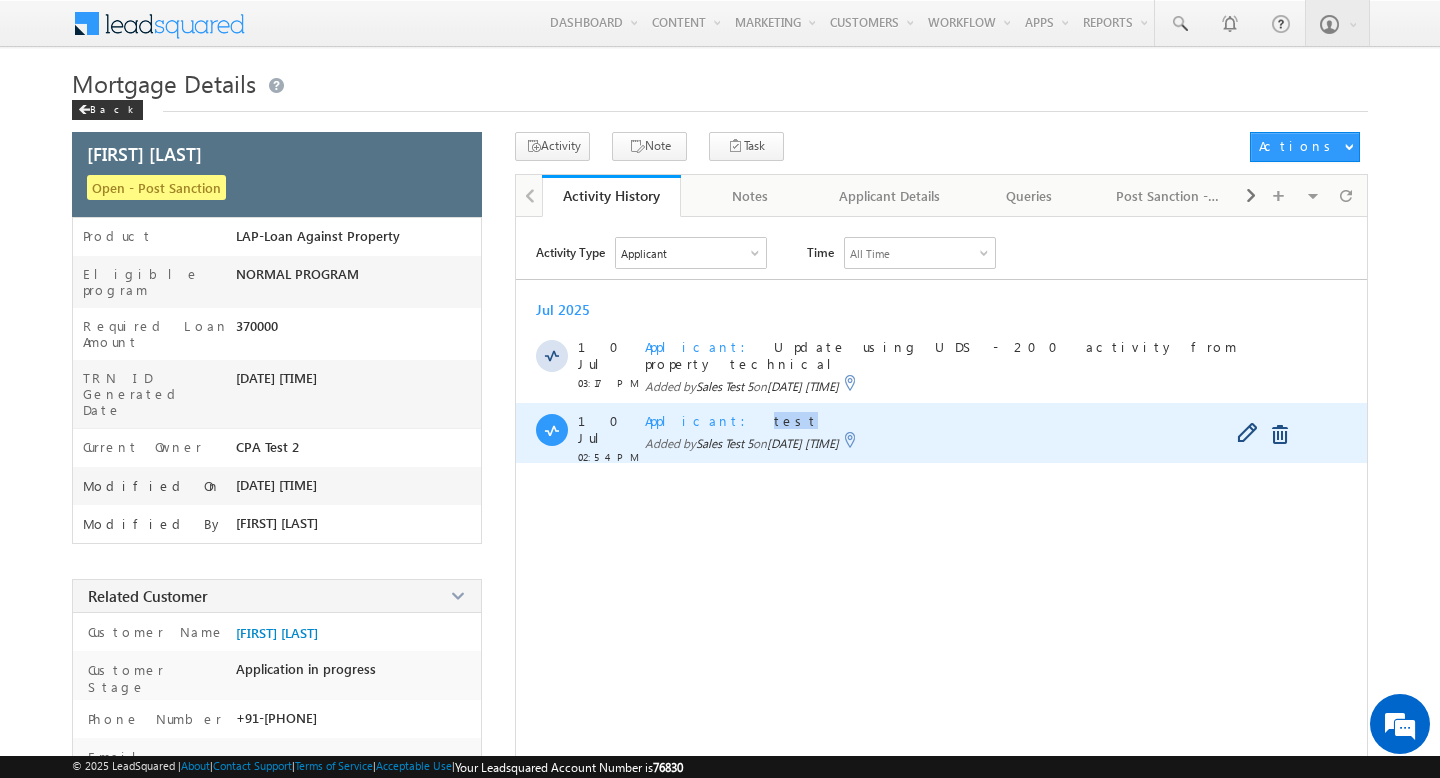 drag, startPoint x: 746, startPoint y: 404, endPoint x: 711, endPoint y: 404, distance: 35 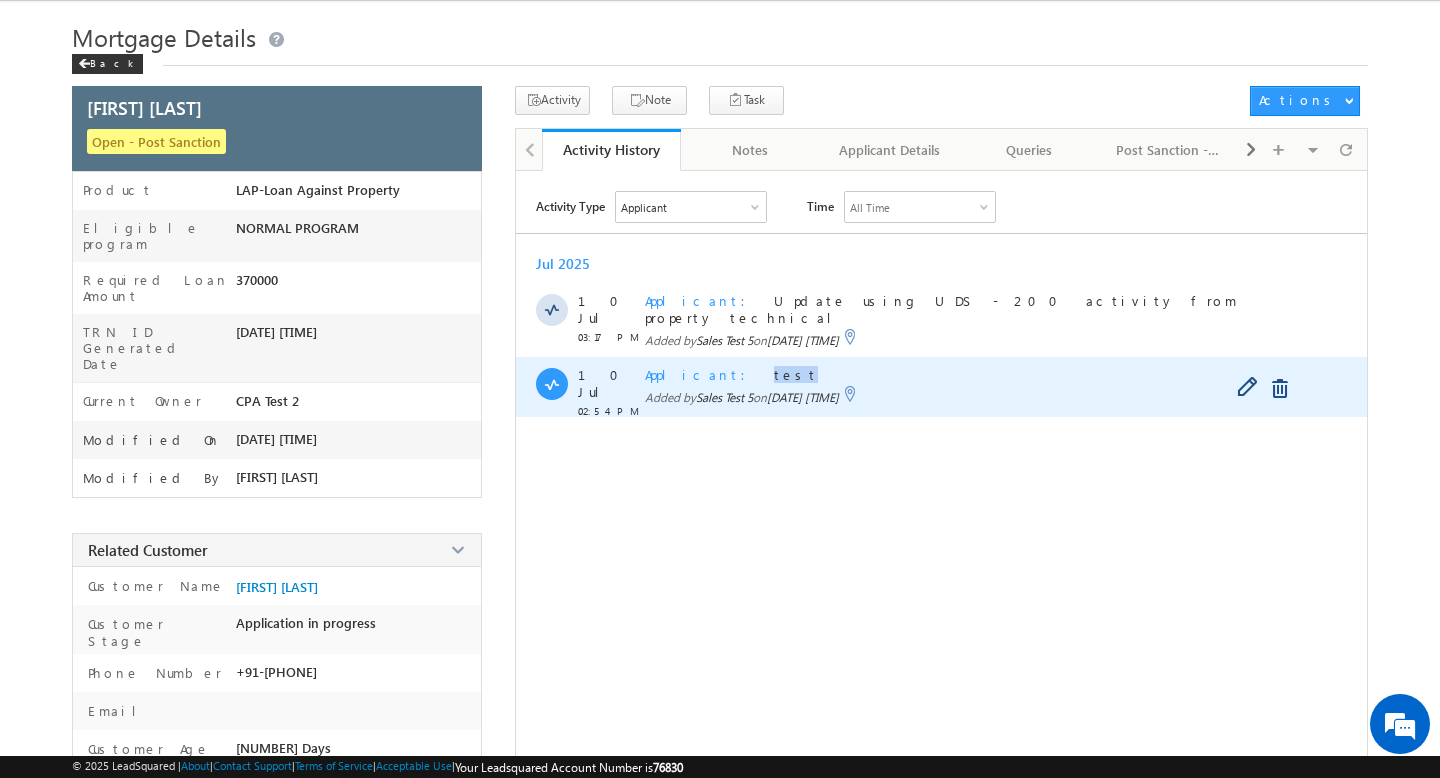 scroll, scrollTop: 56, scrollLeft: 0, axis: vertical 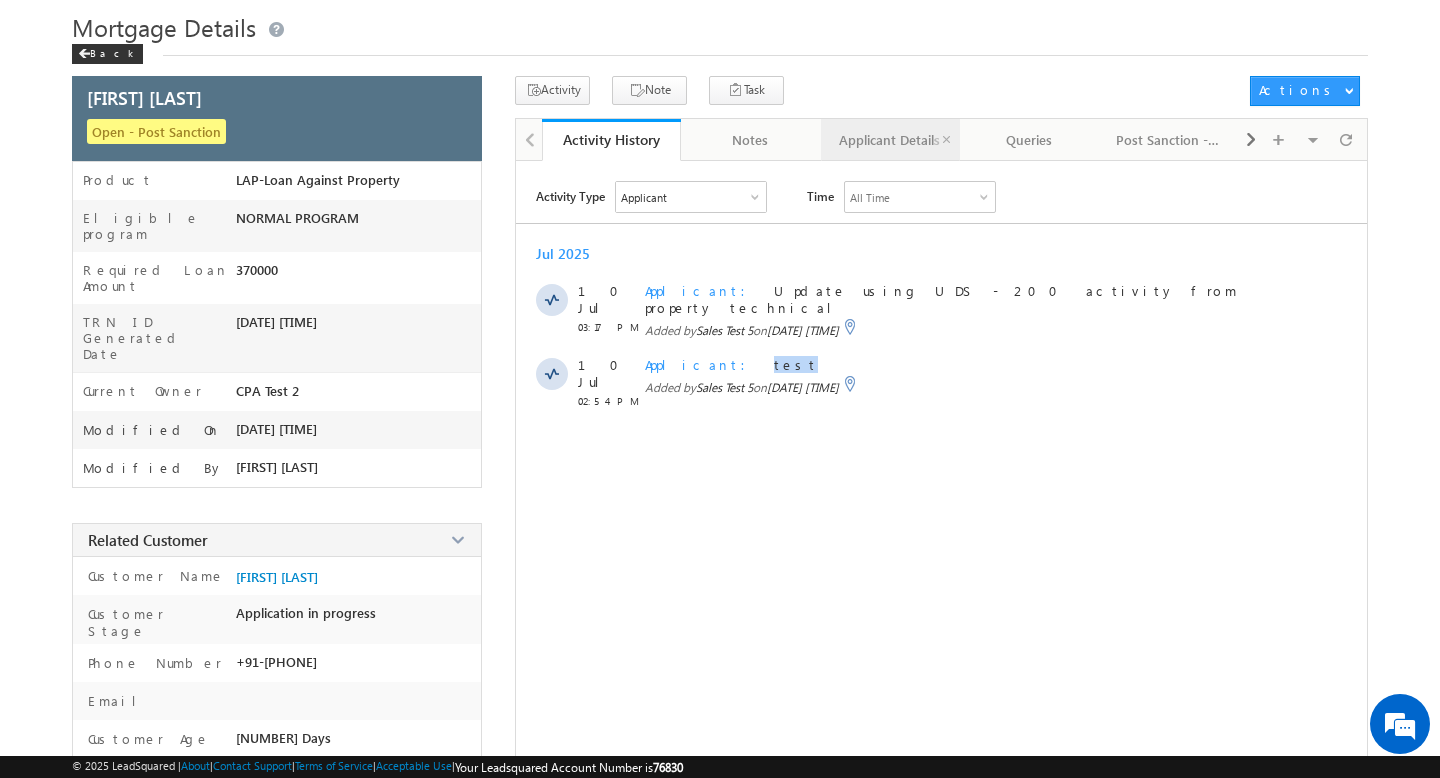 click on "Applicant Details" at bounding box center (890, 140) 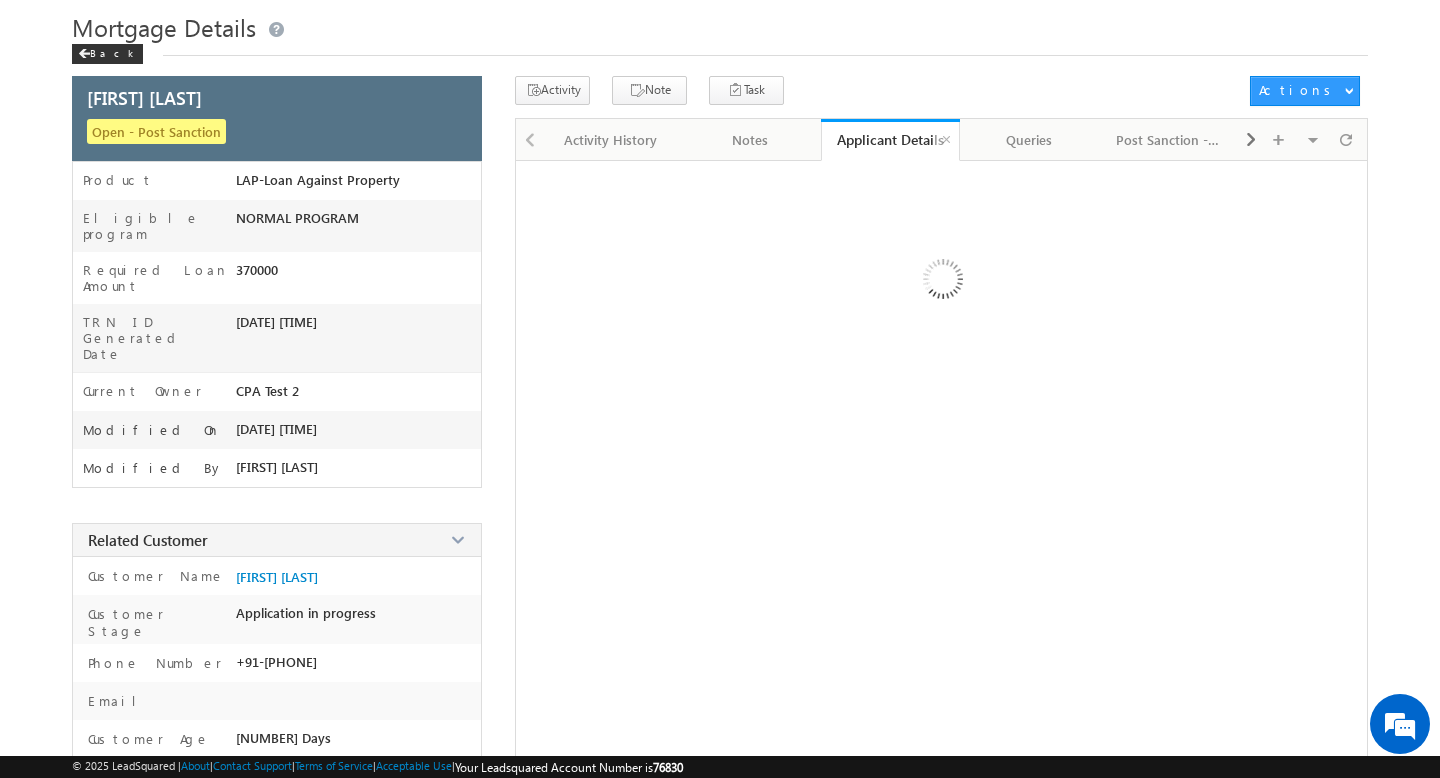 scroll, scrollTop: 0, scrollLeft: 0, axis: both 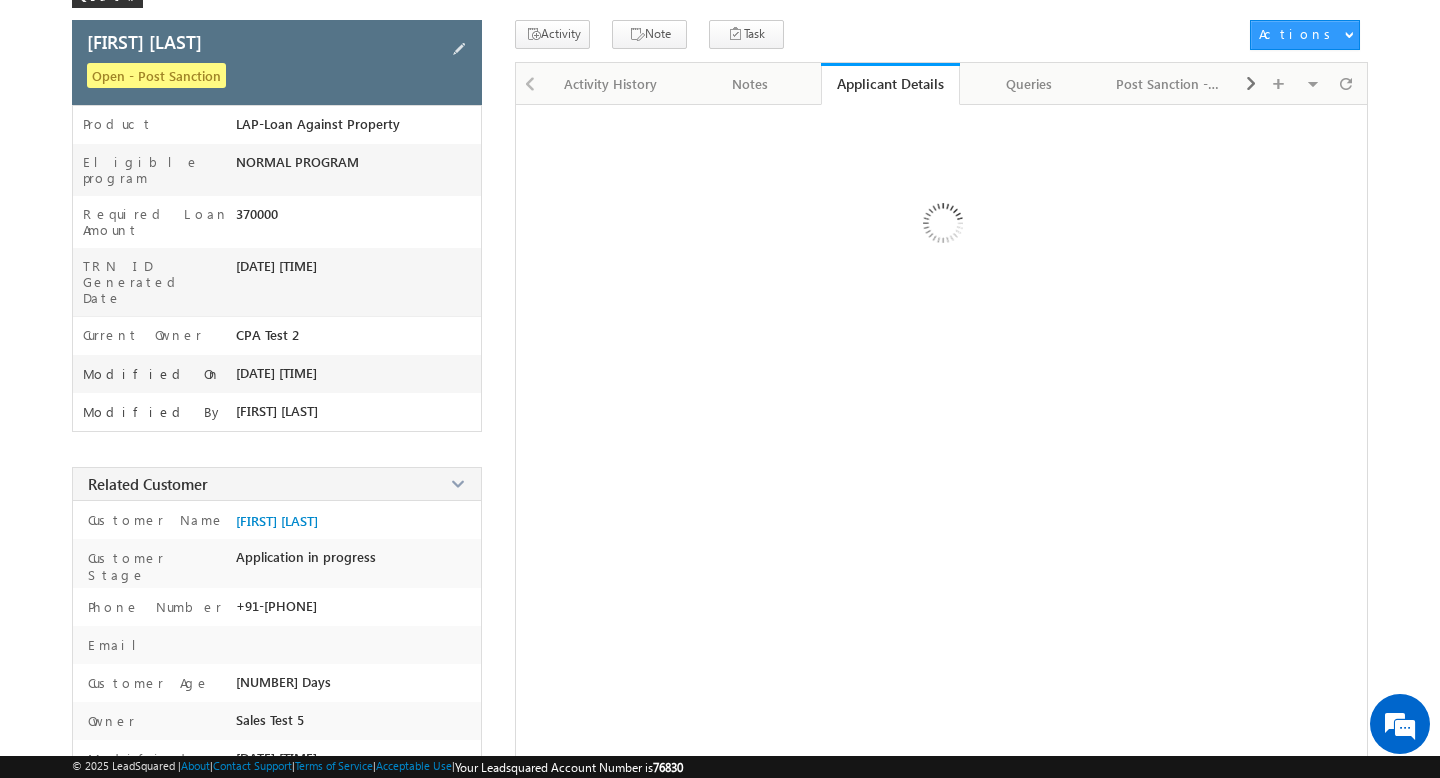 drag, startPoint x: 270, startPoint y: 76, endPoint x: 77, endPoint y: 38, distance: 196.70537 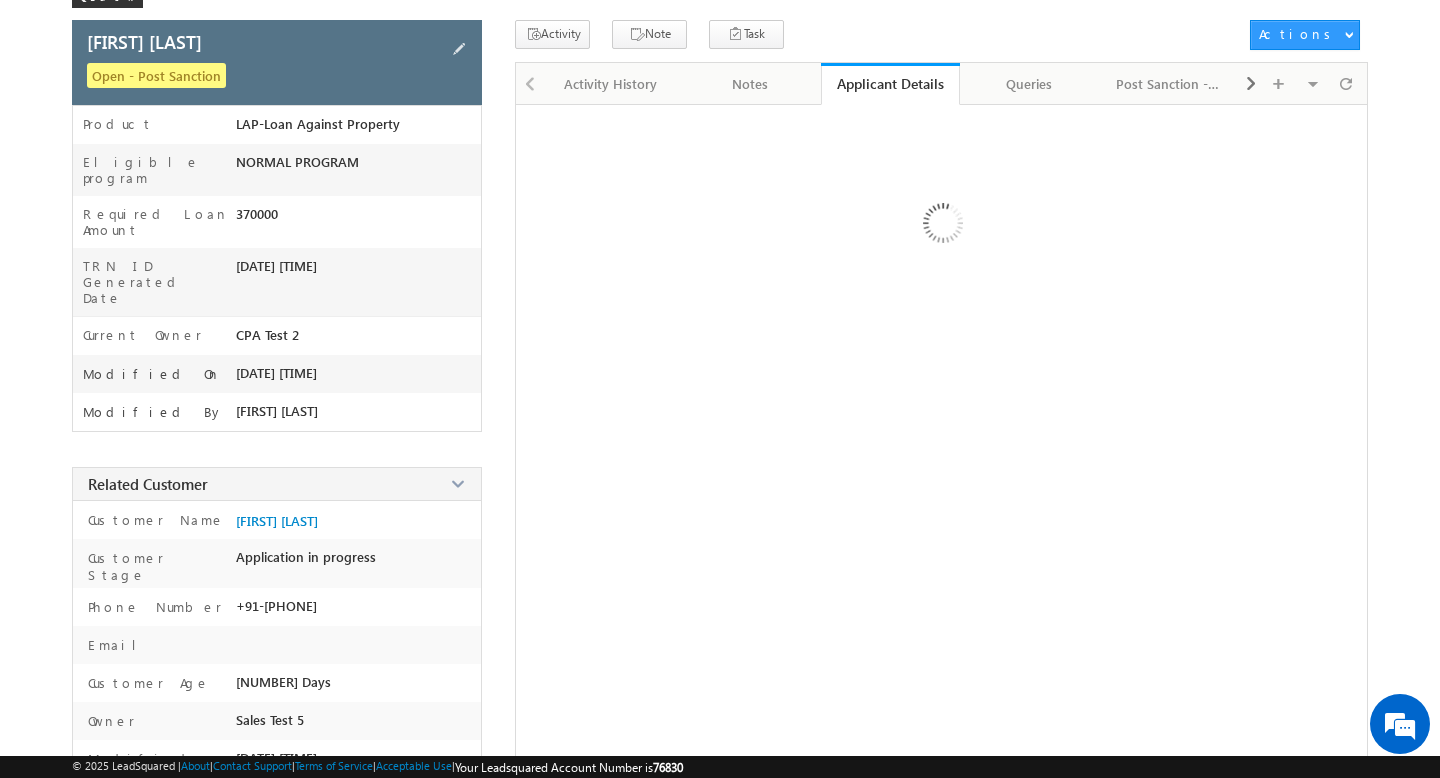 click on "Fardeen Solanki
Open - Post Sanction" at bounding box center [277, 62] 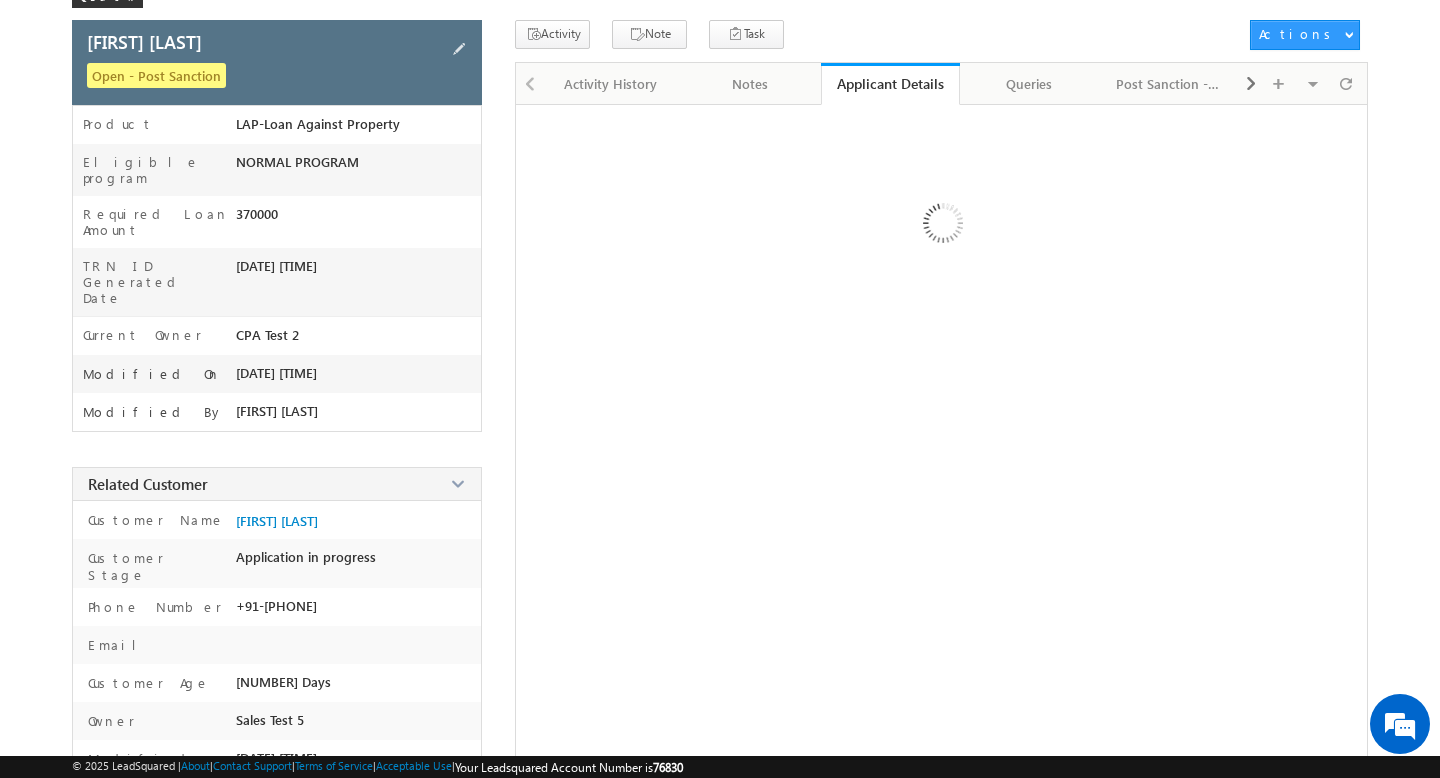 click on "Open - Post Sanction" at bounding box center [279, 77] 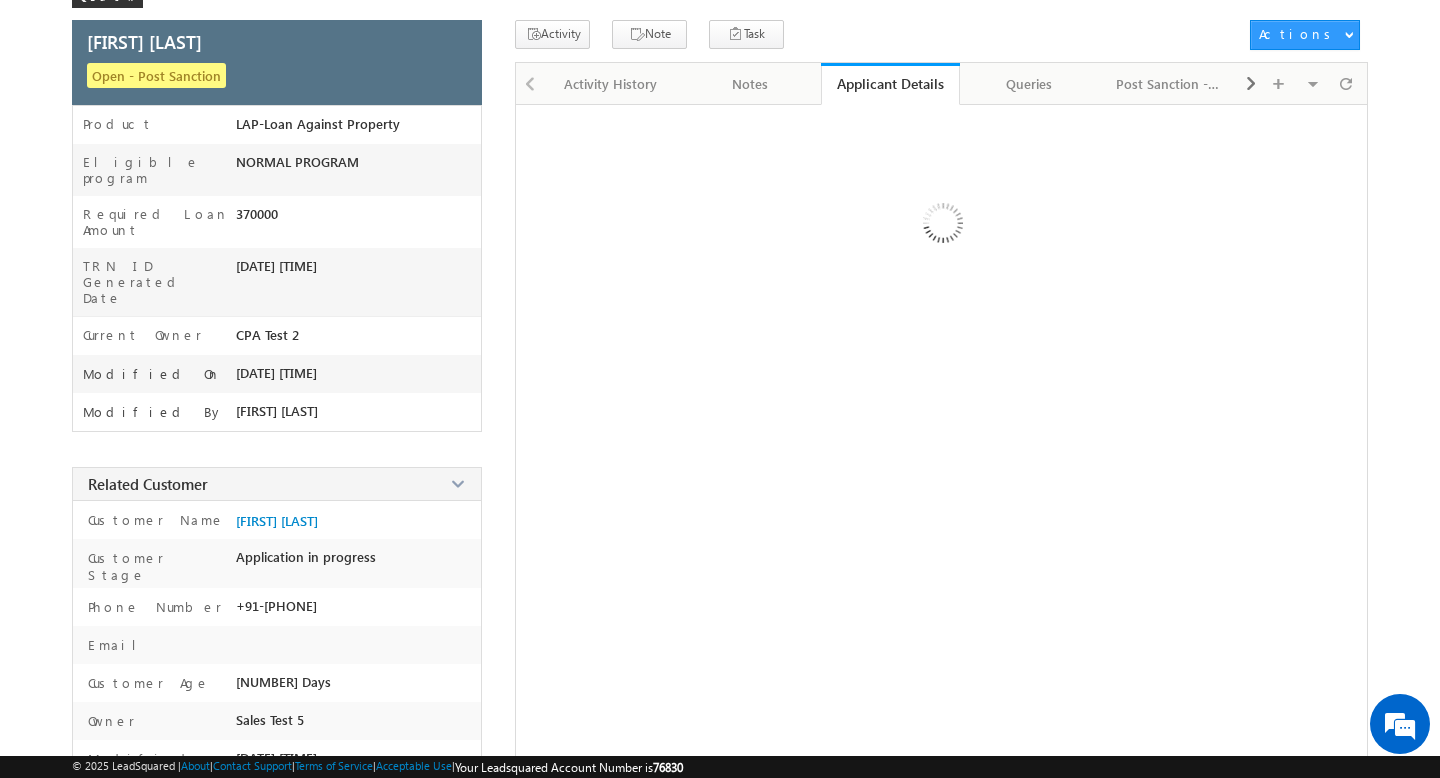 scroll, scrollTop: 0, scrollLeft: 0, axis: both 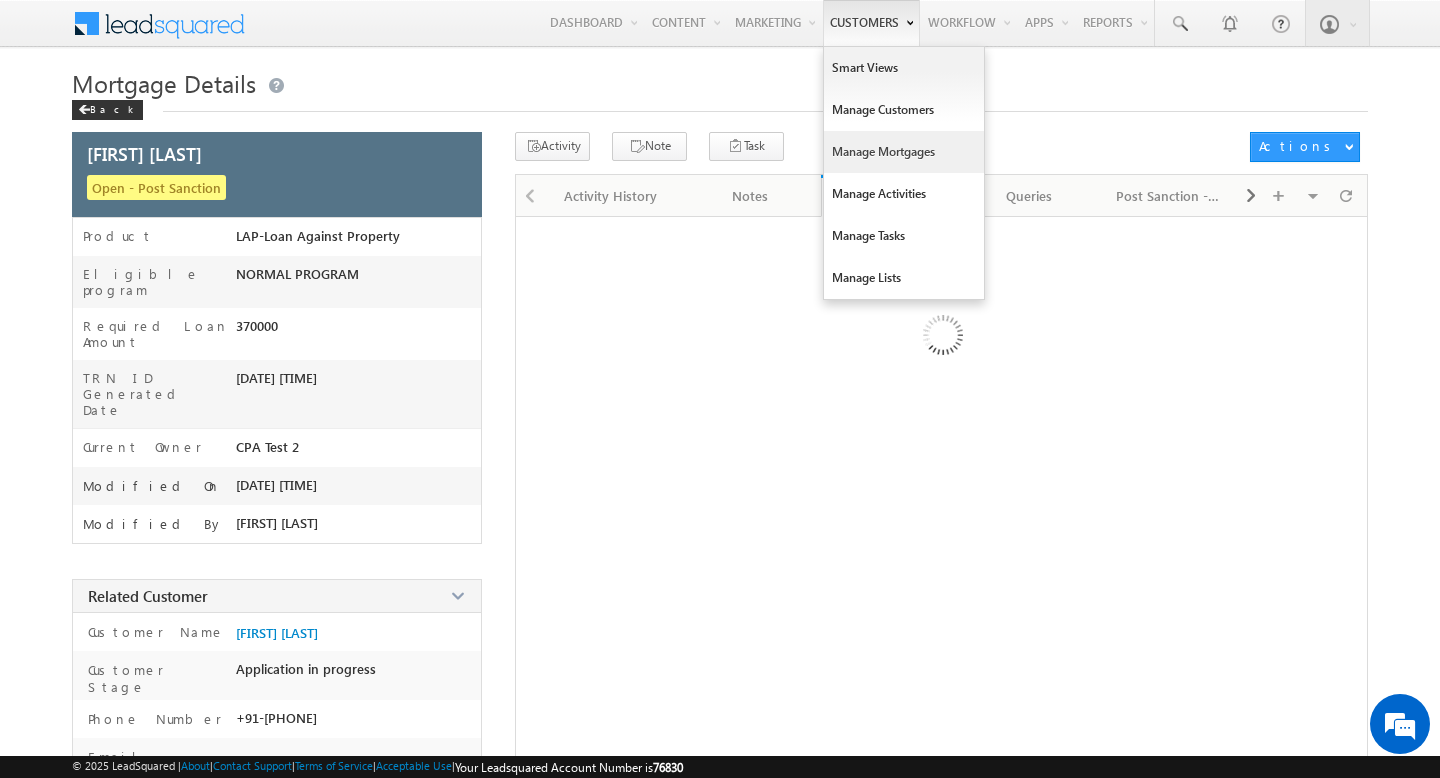 click on "Manage Mortgages" at bounding box center [904, 152] 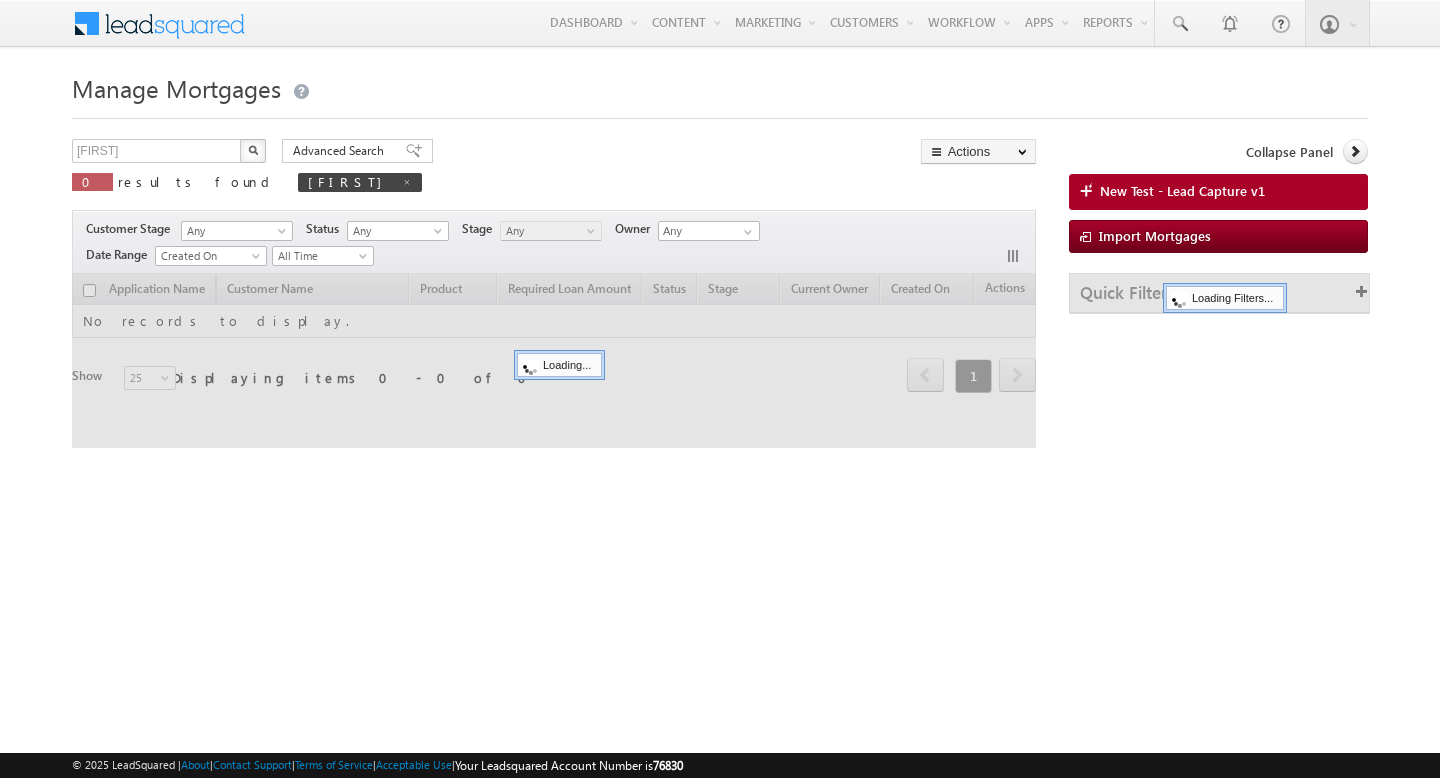 scroll, scrollTop: 0, scrollLeft: 0, axis: both 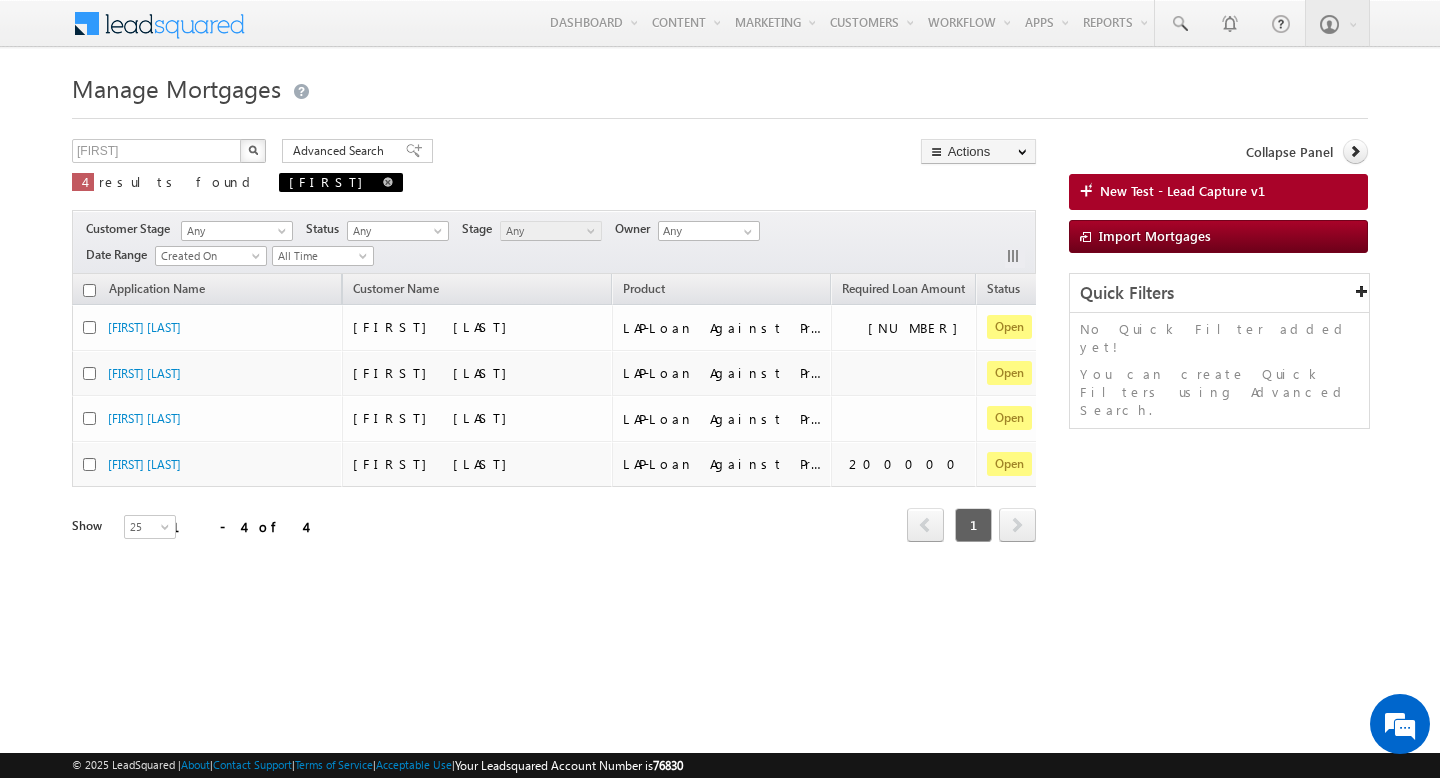 click at bounding box center [388, 182] 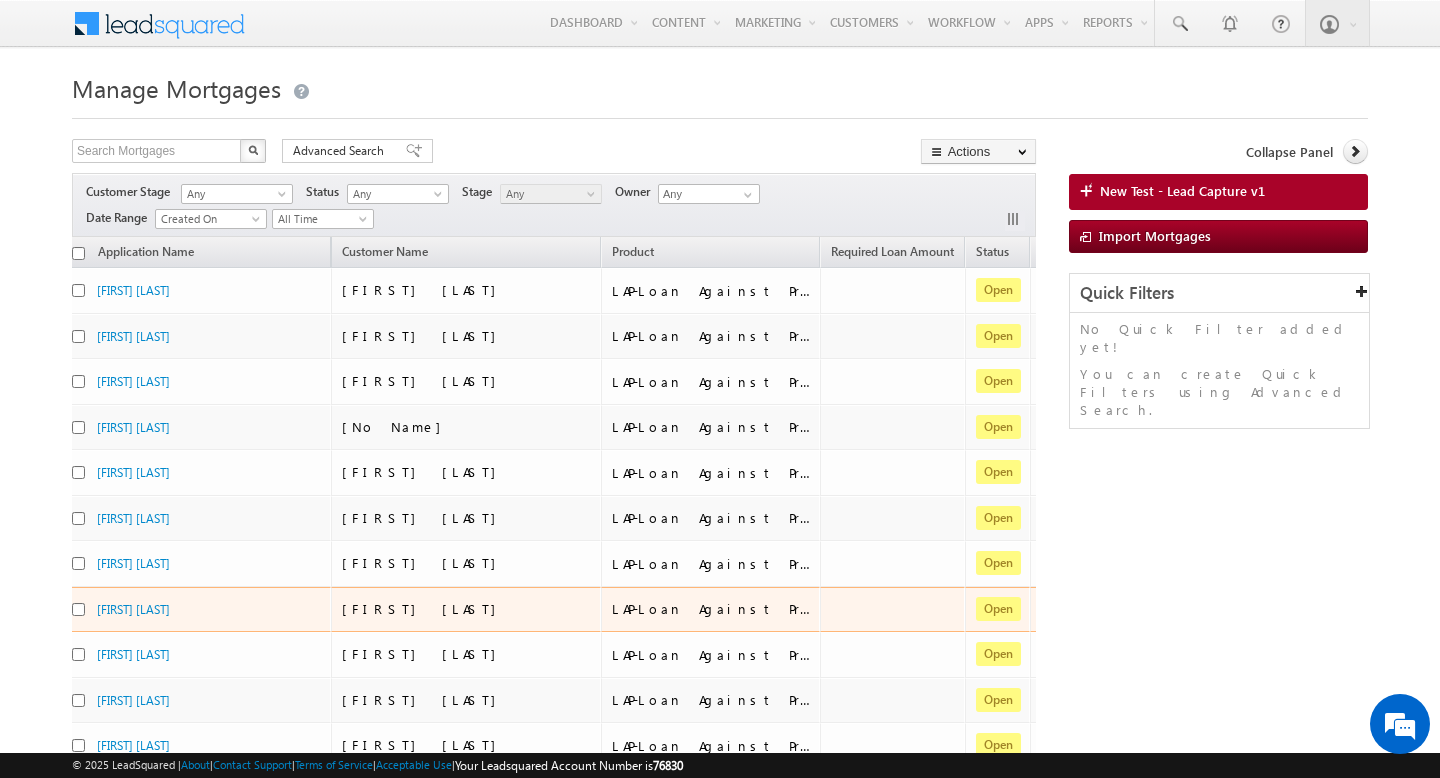 scroll, scrollTop: 0, scrollLeft: 0, axis: both 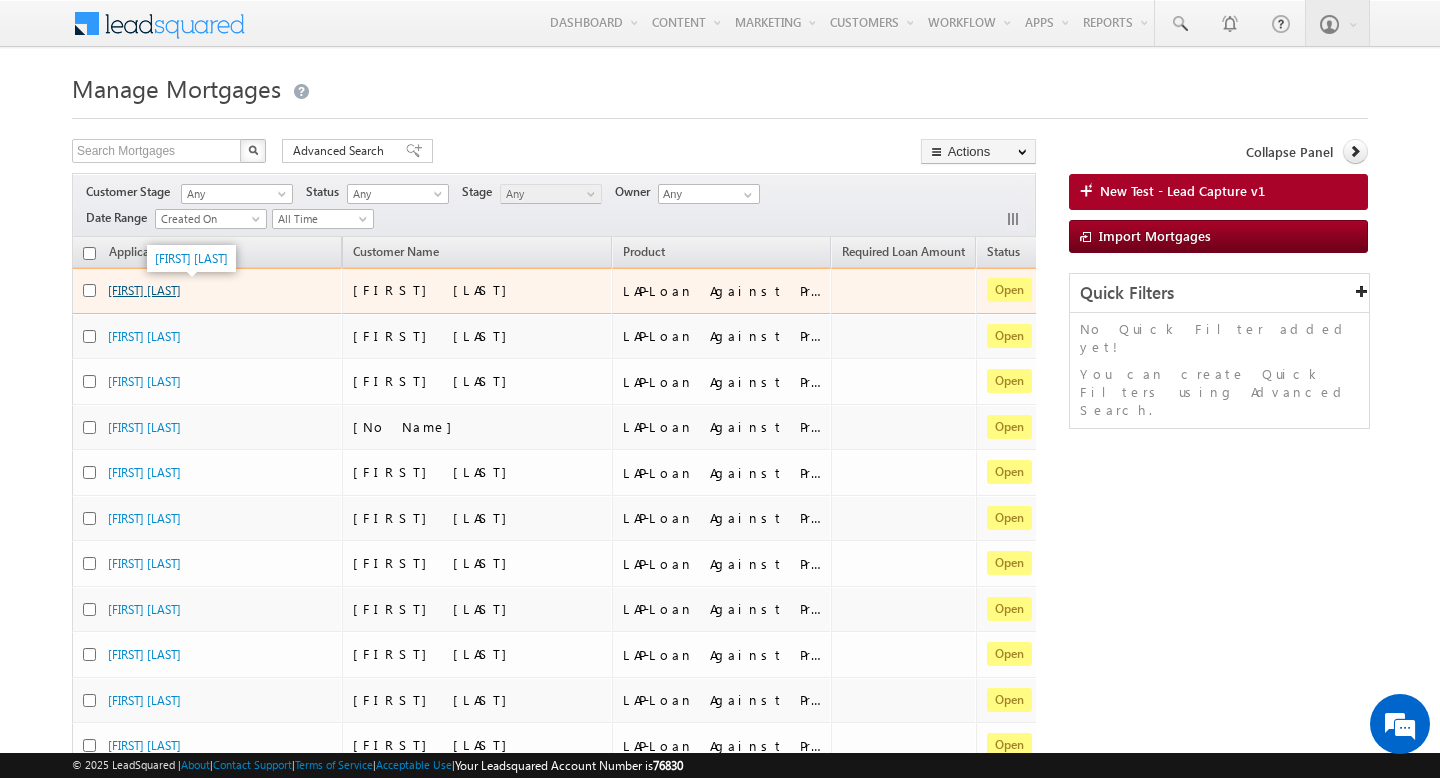 click on "Dipen John Samtani" at bounding box center [144, 290] 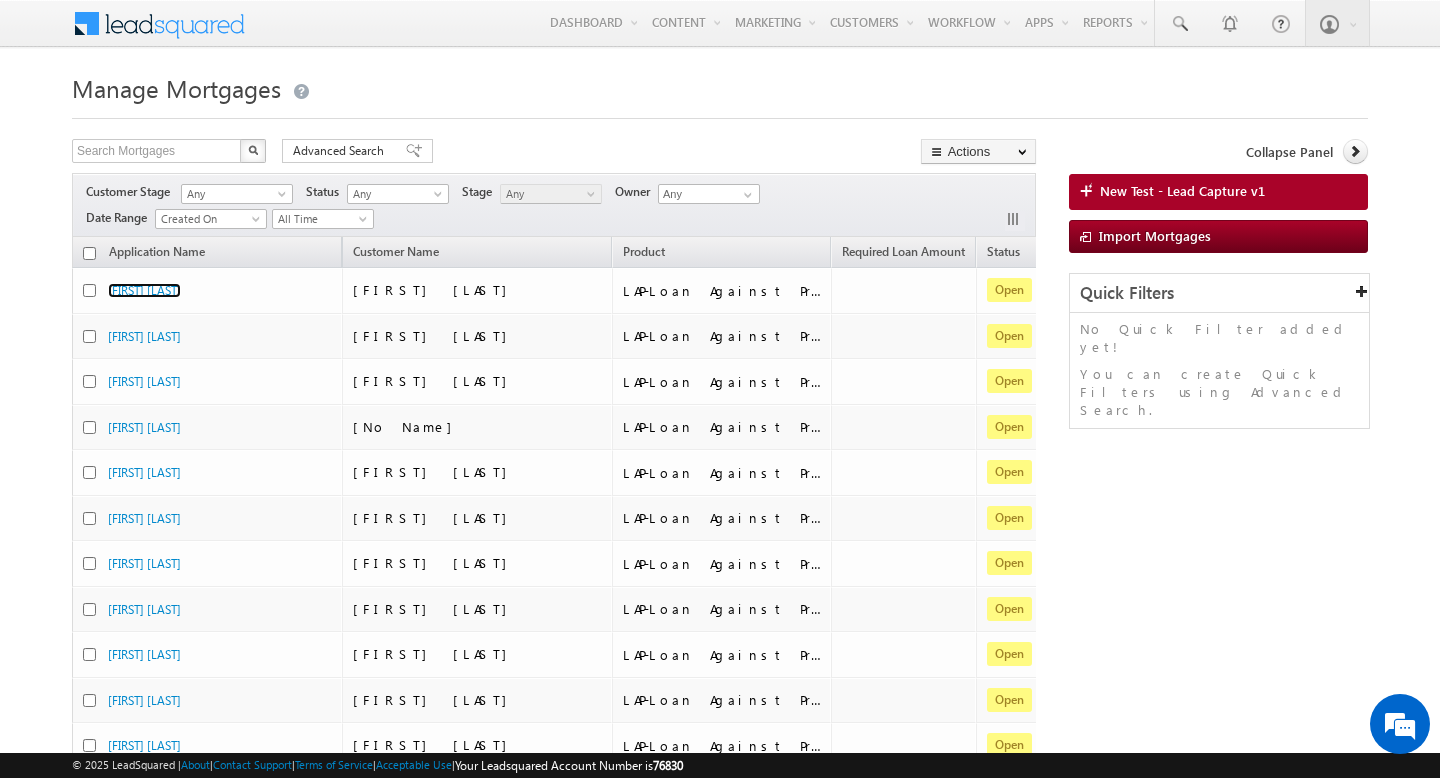 scroll, scrollTop: 0, scrollLeft: 0, axis: both 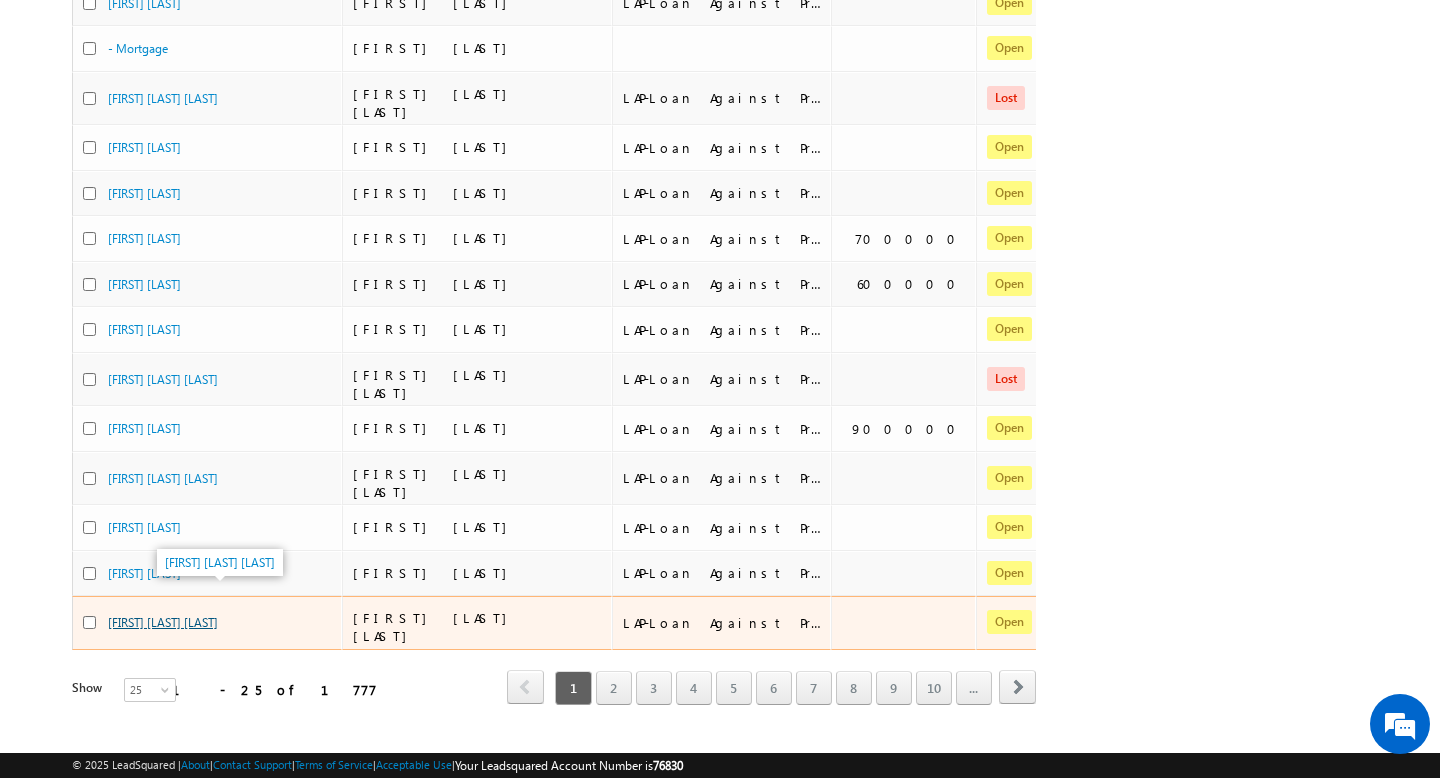 click on "[FIRST] [MIDDLE] [LAST]" at bounding box center [163, 622] 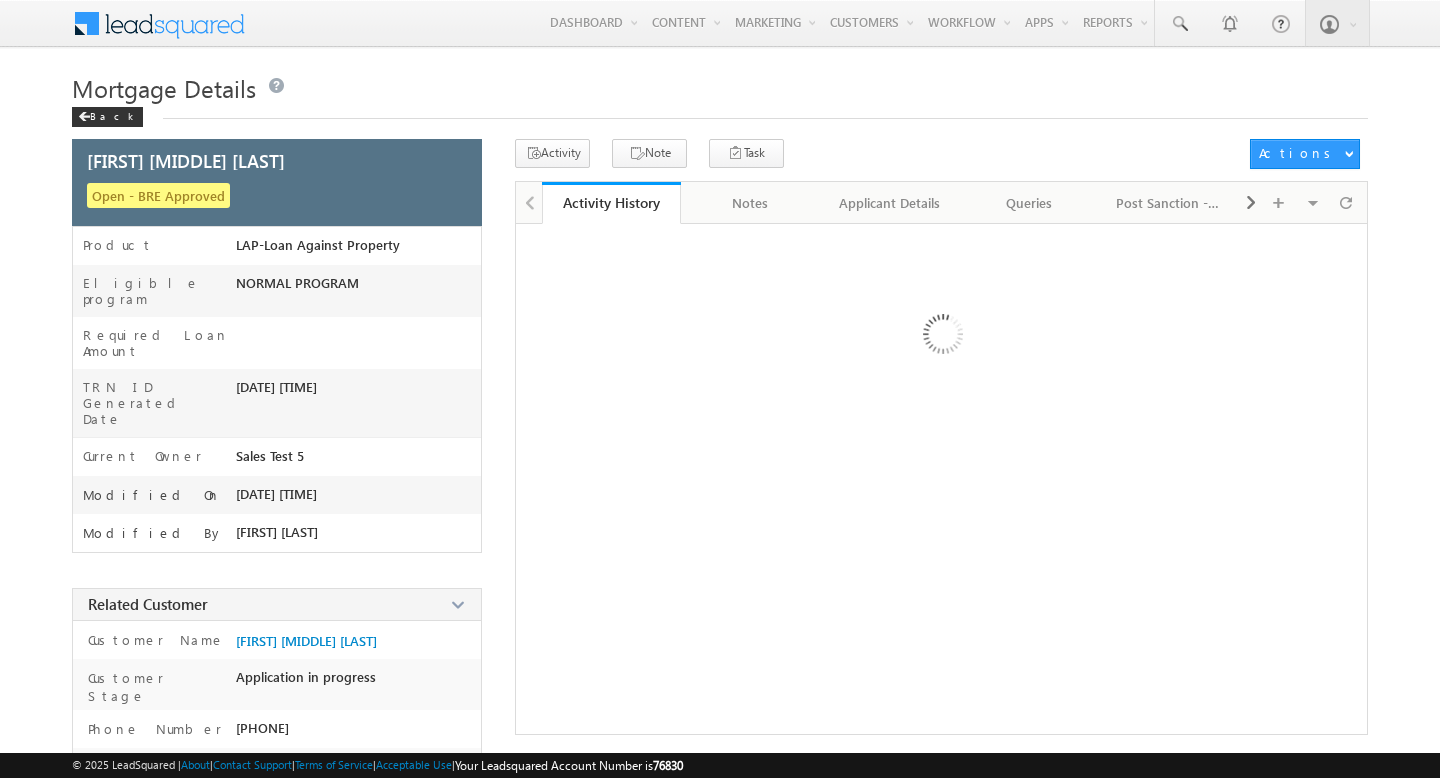scroll, scrollTop: 0, scrollLeft: 0, axis: both 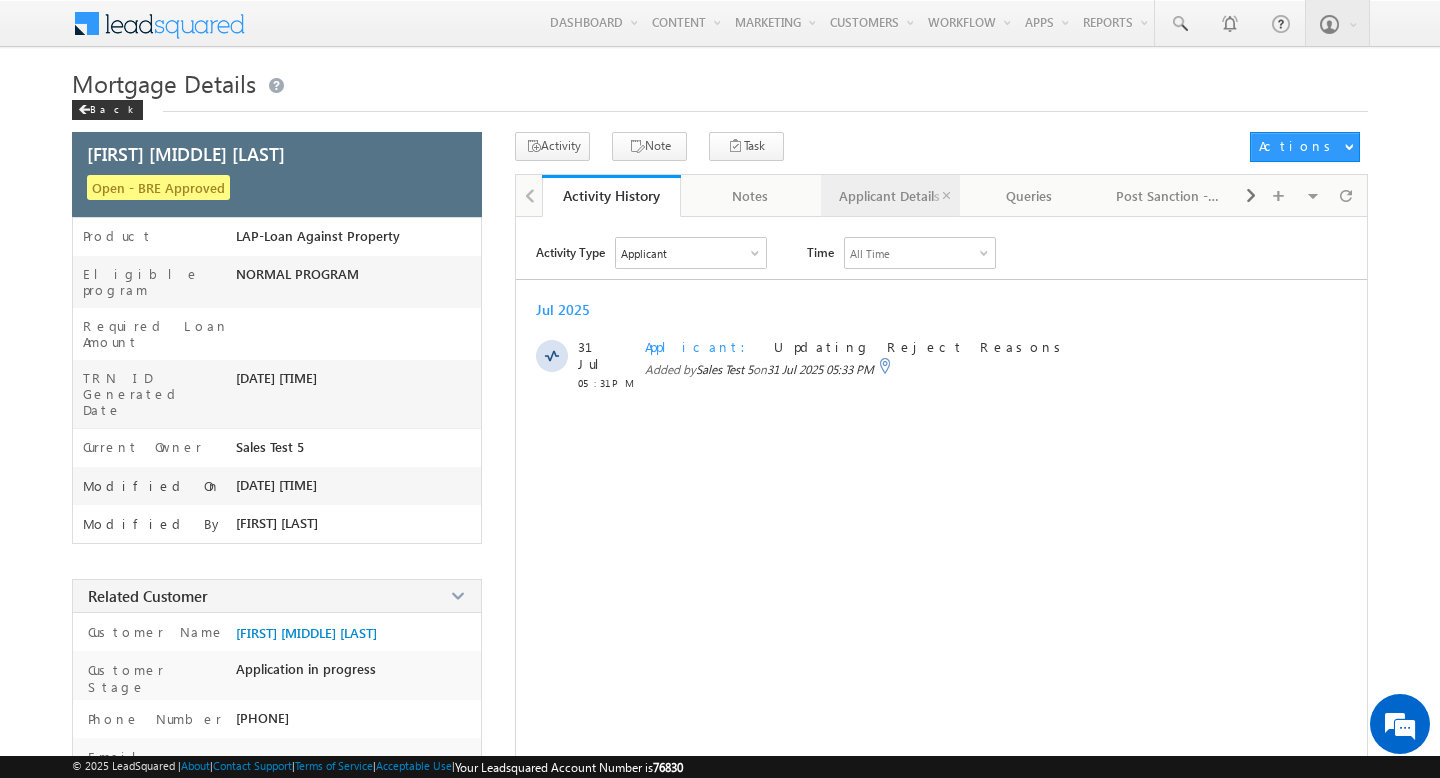 click on "Applicant Details" at bounding box center (890, 196) 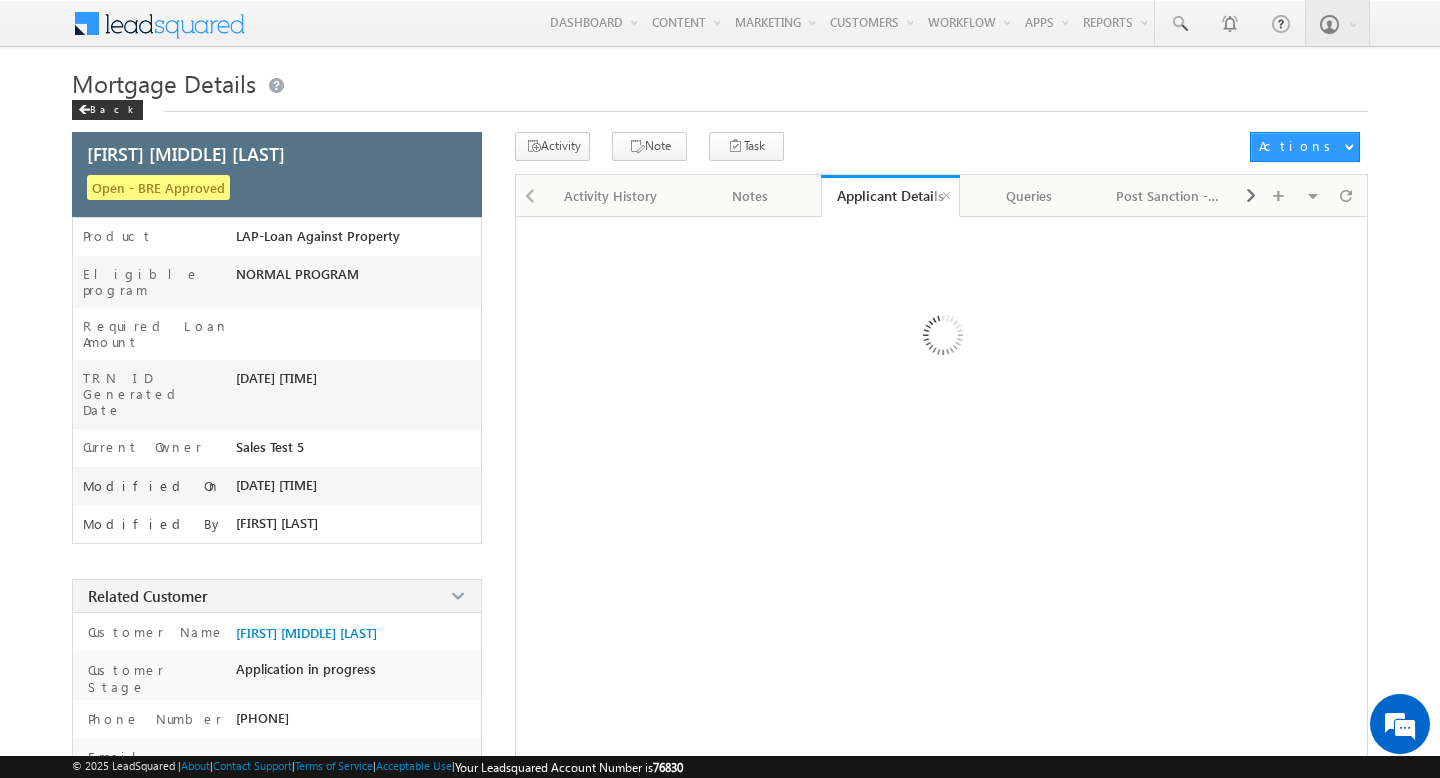 scroll, scrollTop: 0, scrollLeft: 0, axis: both 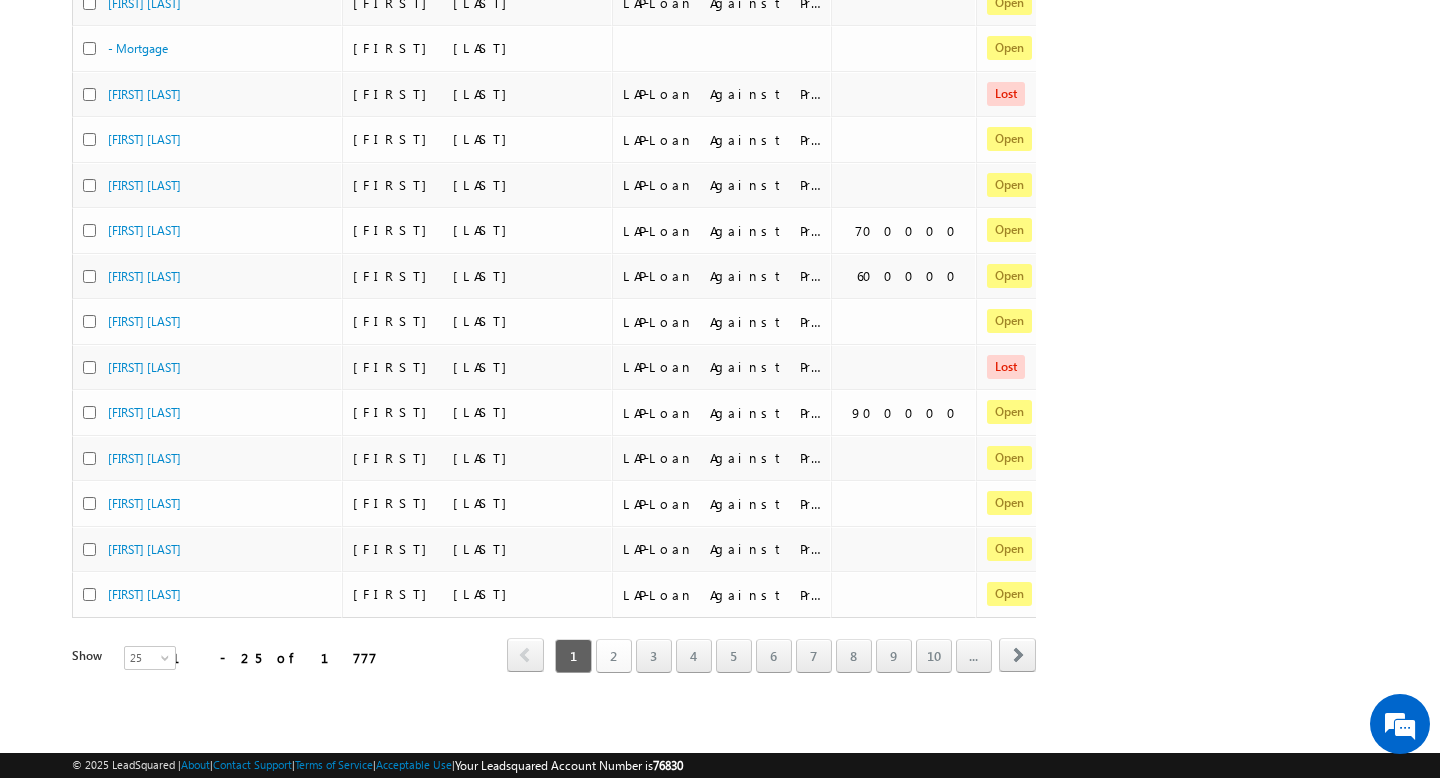click on "2" at bounding box center [614, 656] 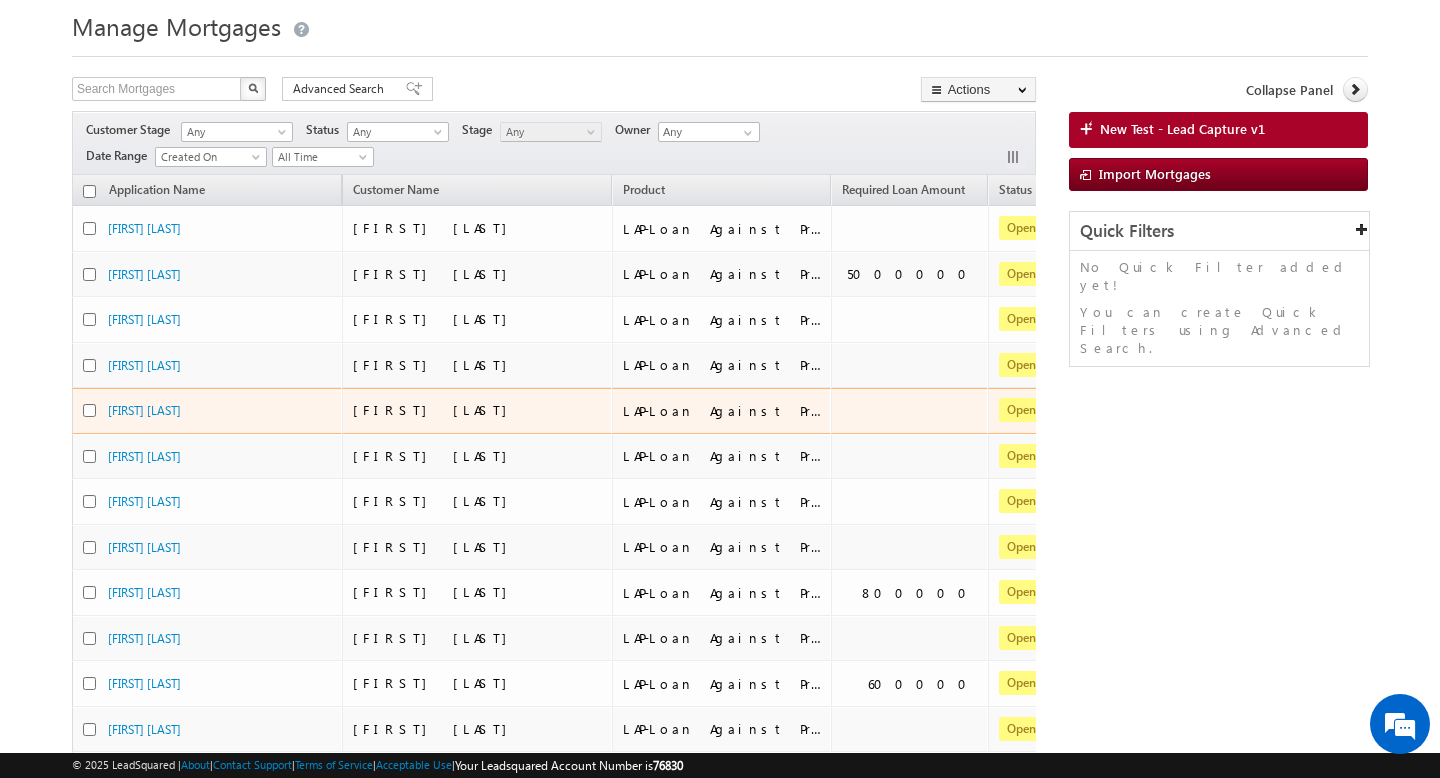 scroll, scrollTop: 53, scrollLeft: 0, axis: vertical 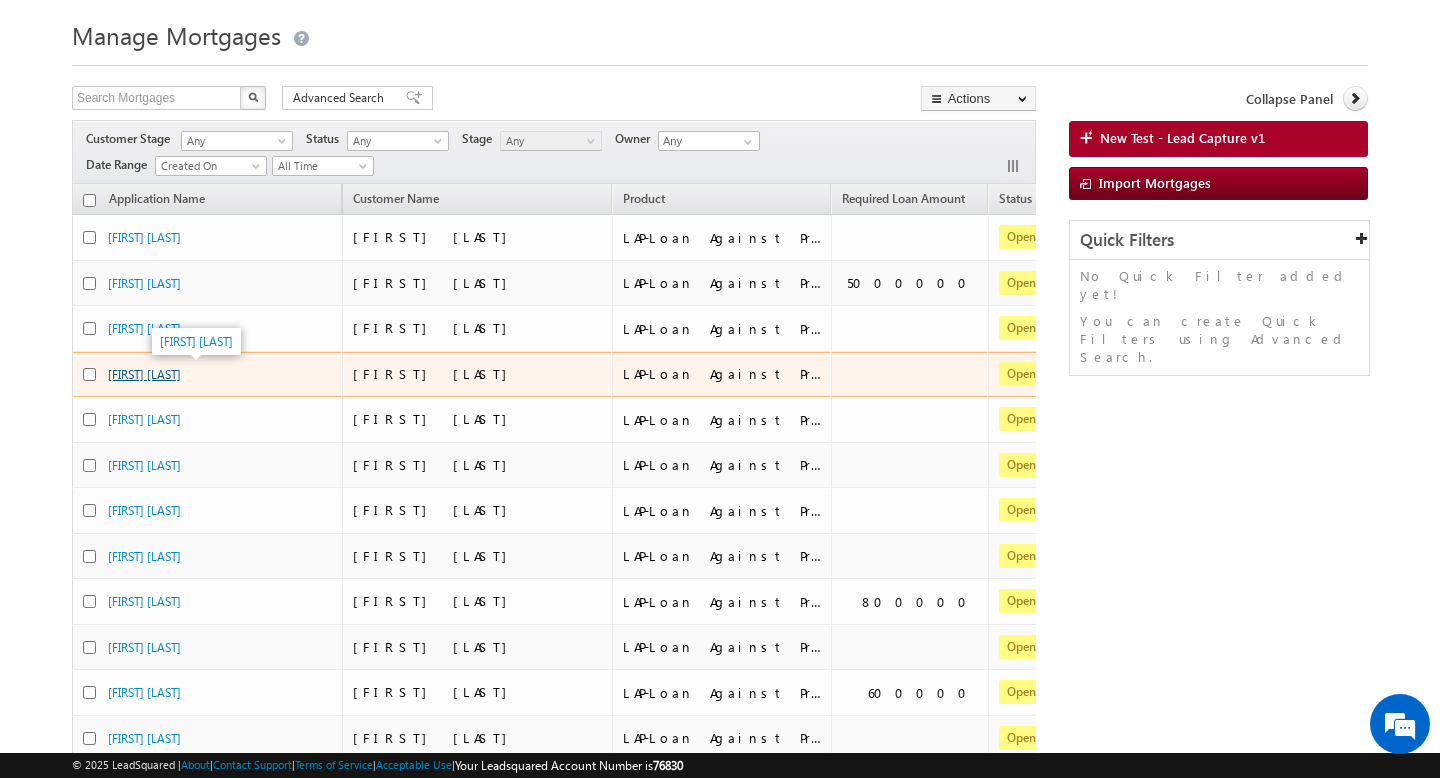 click on "[FIRST] [LAST]" at bounding box center (144, 374) 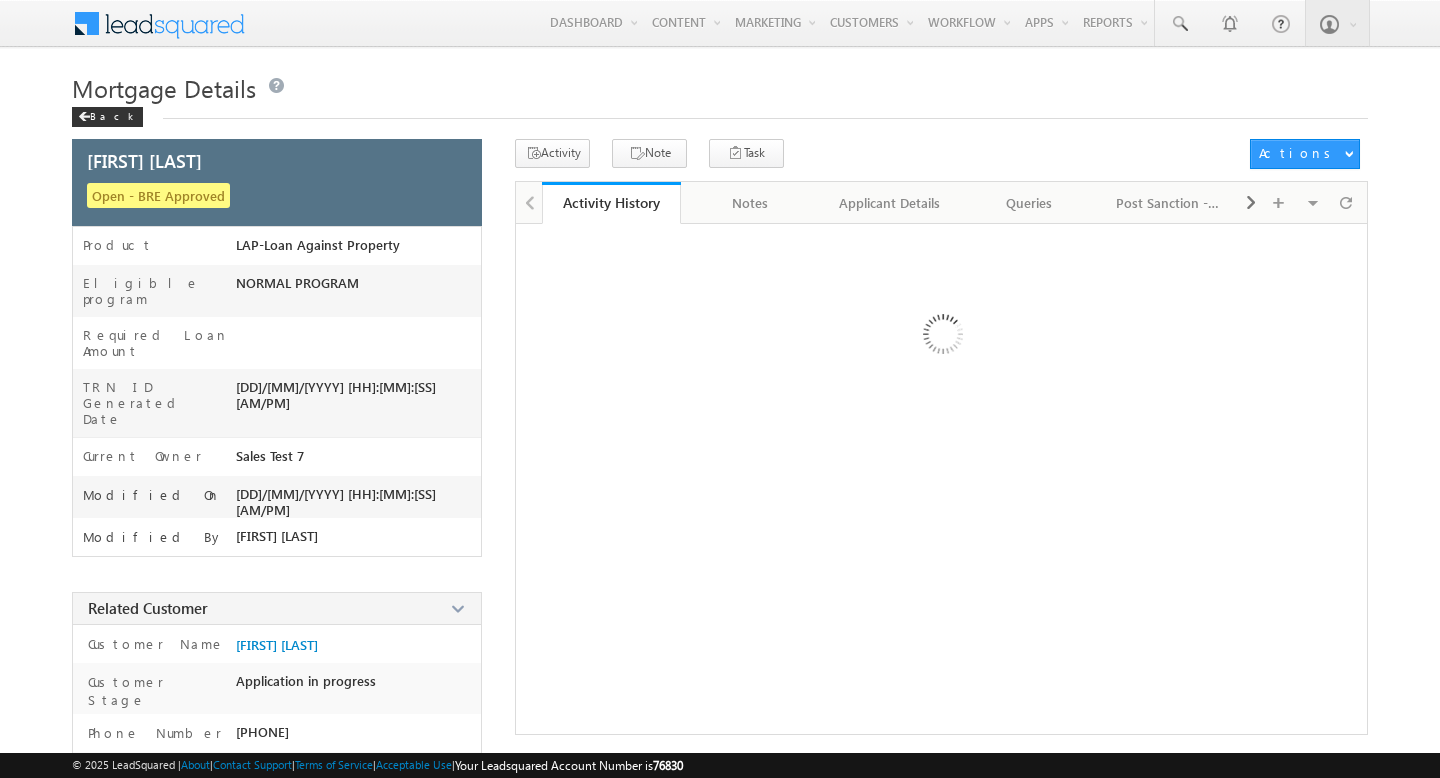 scroll, scrollTop: 0, scrollLeft: 0, axis: both 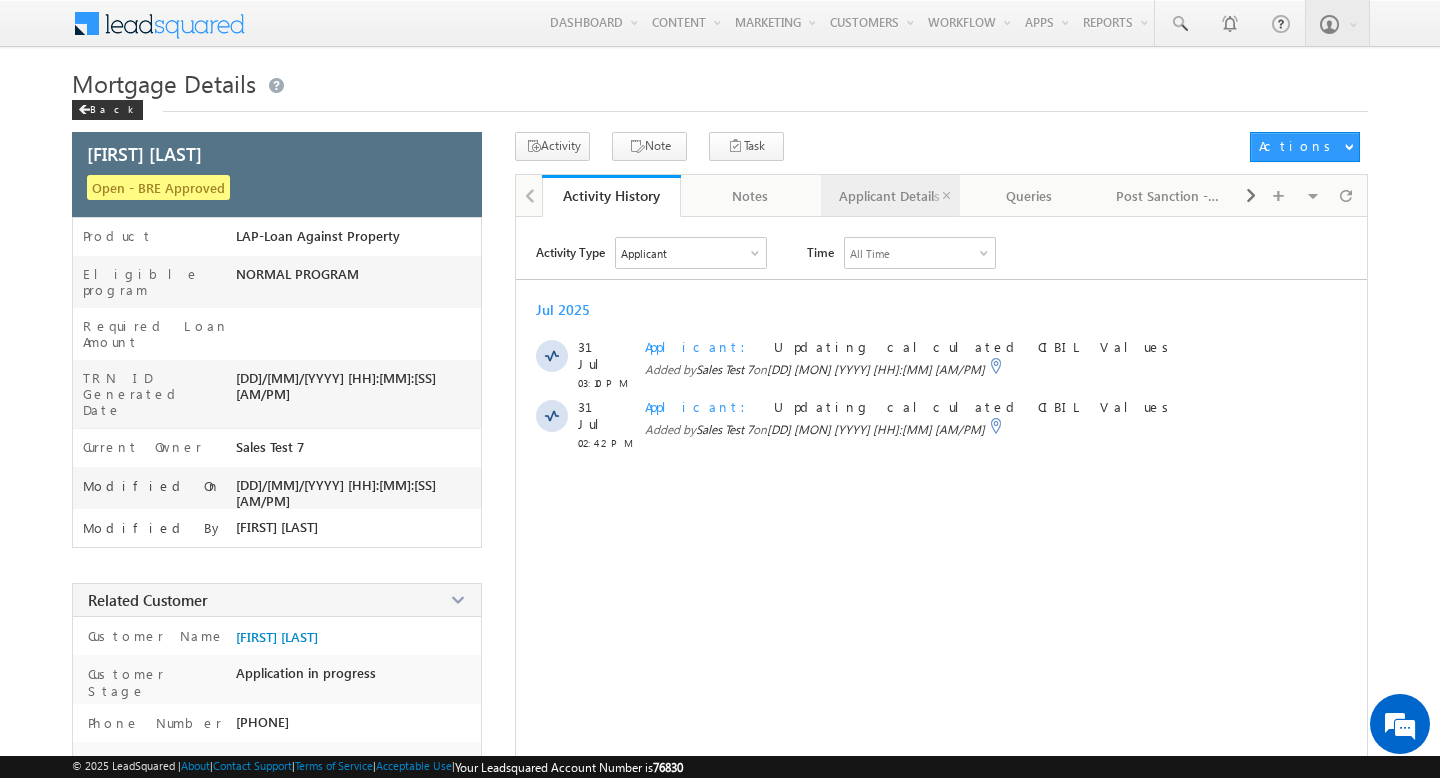 click on "Applicant Details" at bounding box center (891, 196) 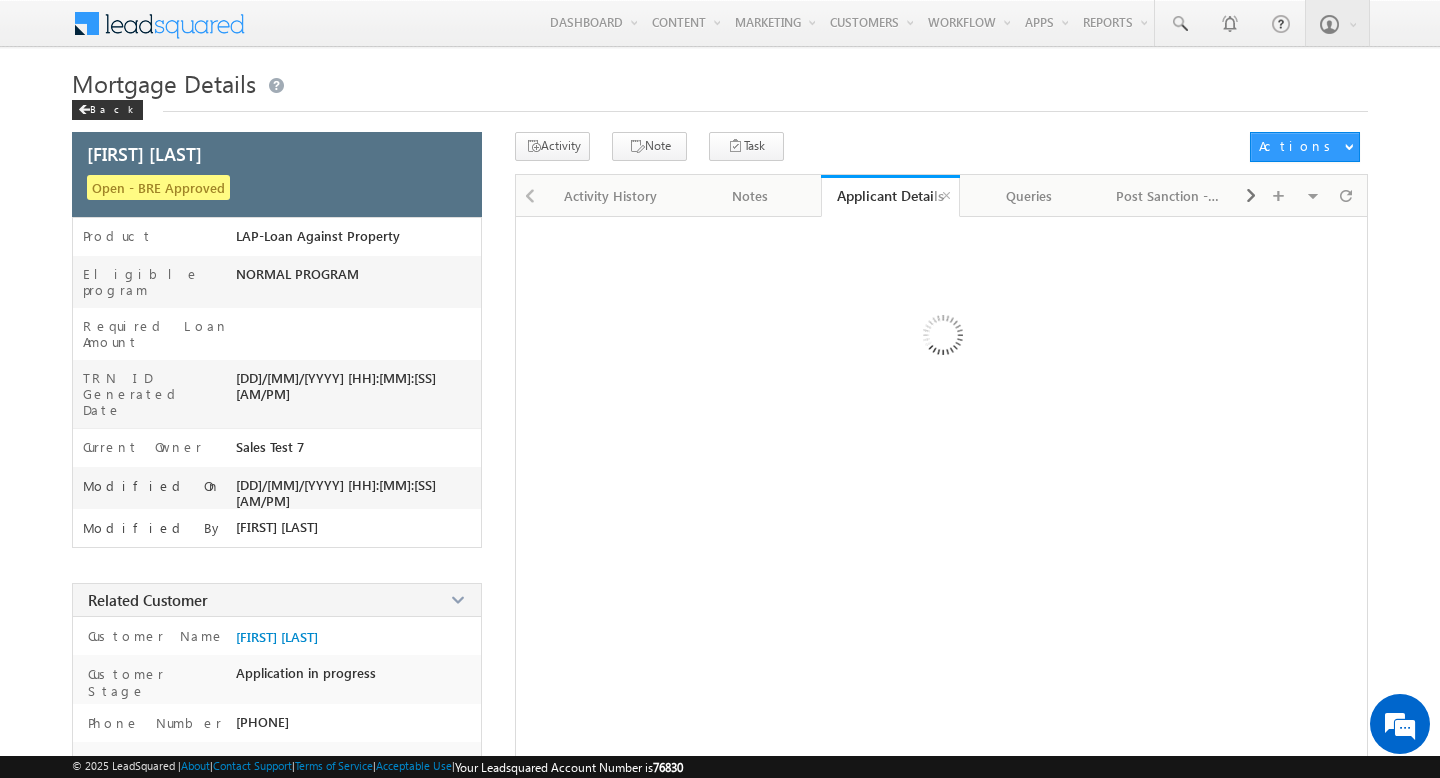 scroll, scrollTop: 0, scrollLeft: 0, axis: both 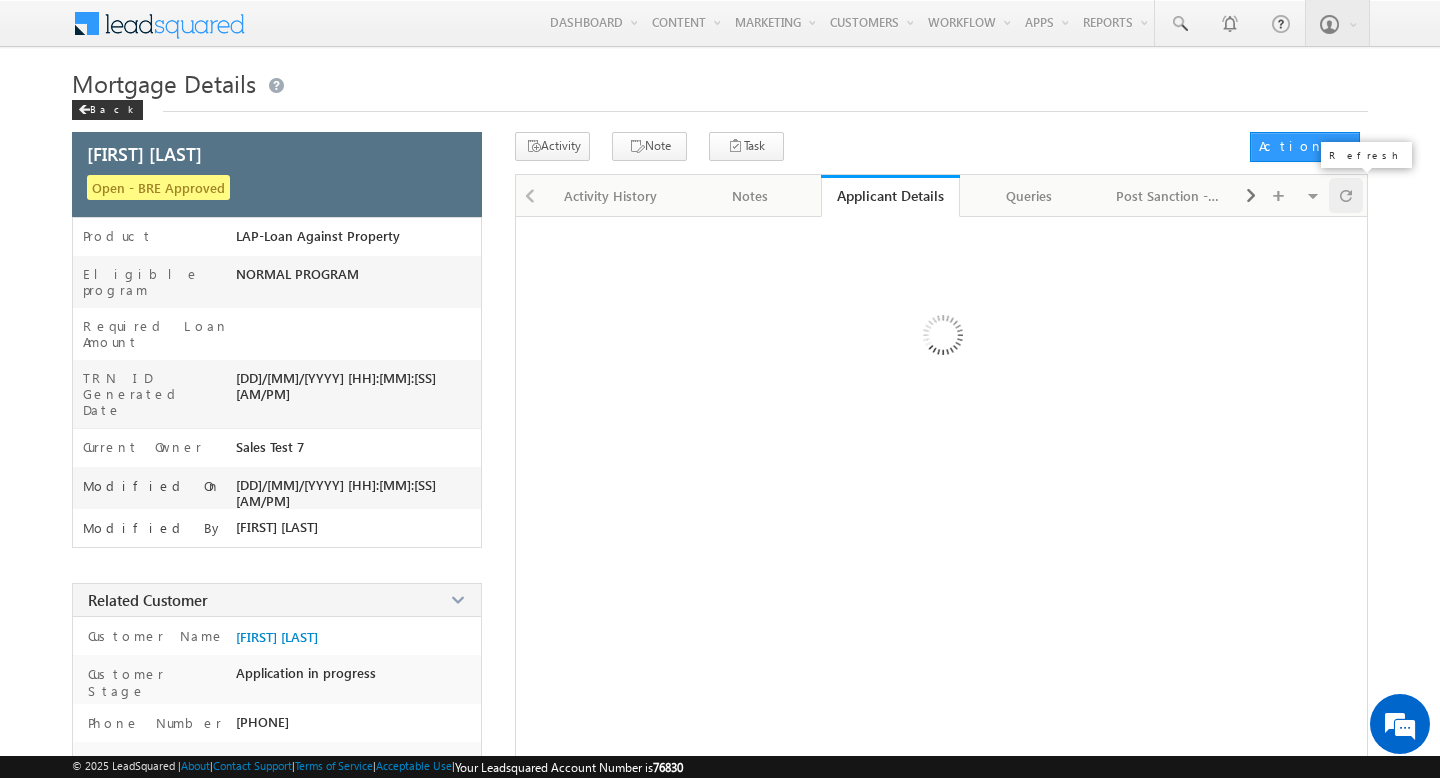 click at bounding box center [1346, 195] 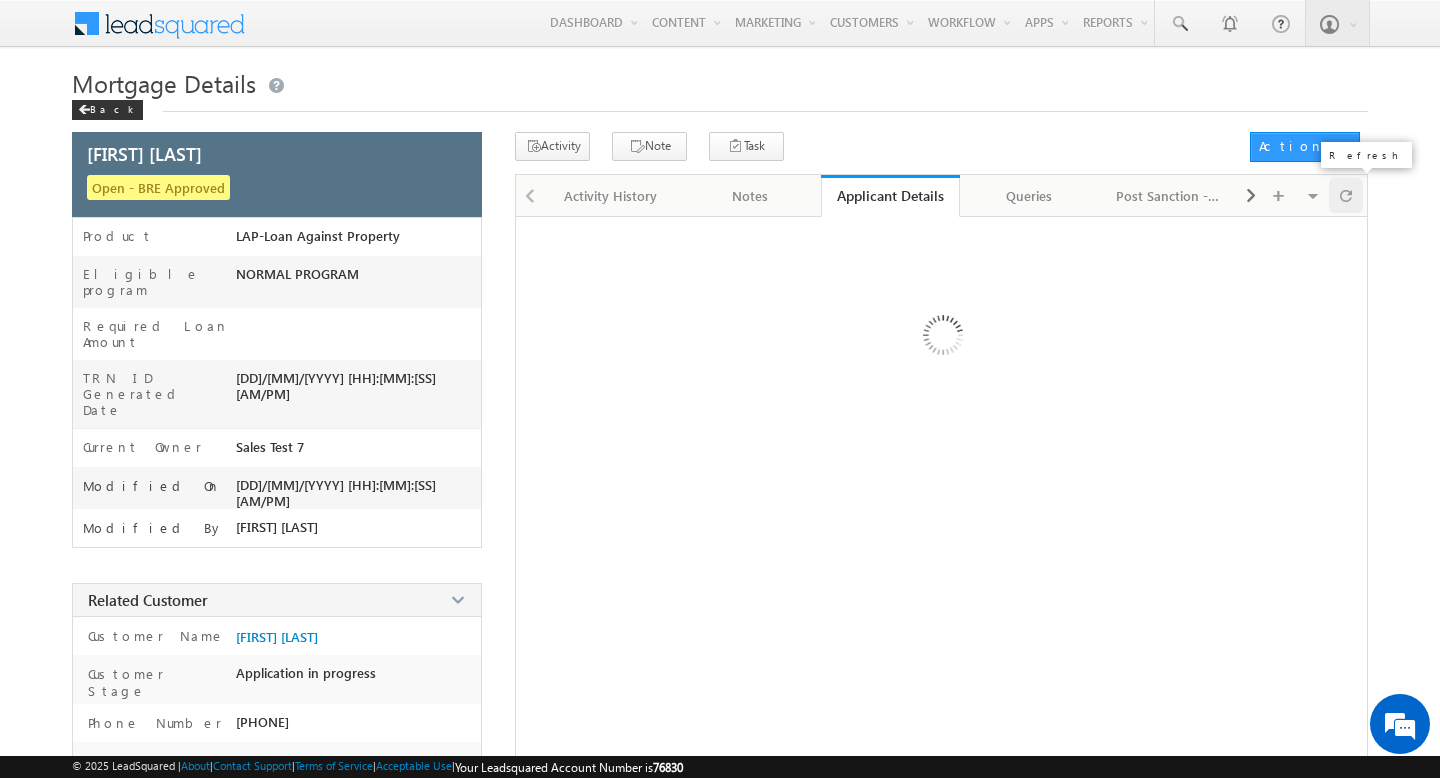 scroll, scrollTop: 0, scrollLeft: 0, axis: both 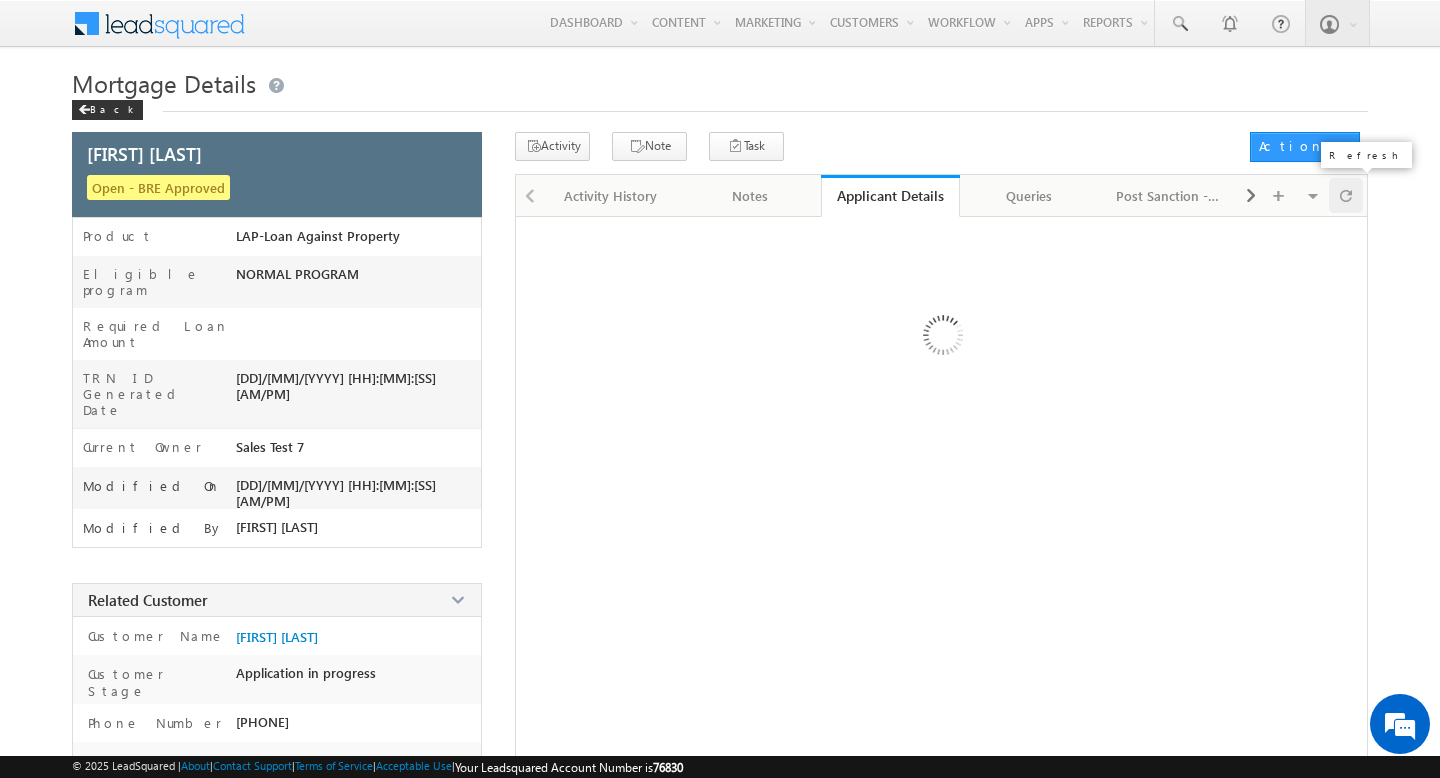 click at bounding box center (1345, 195) 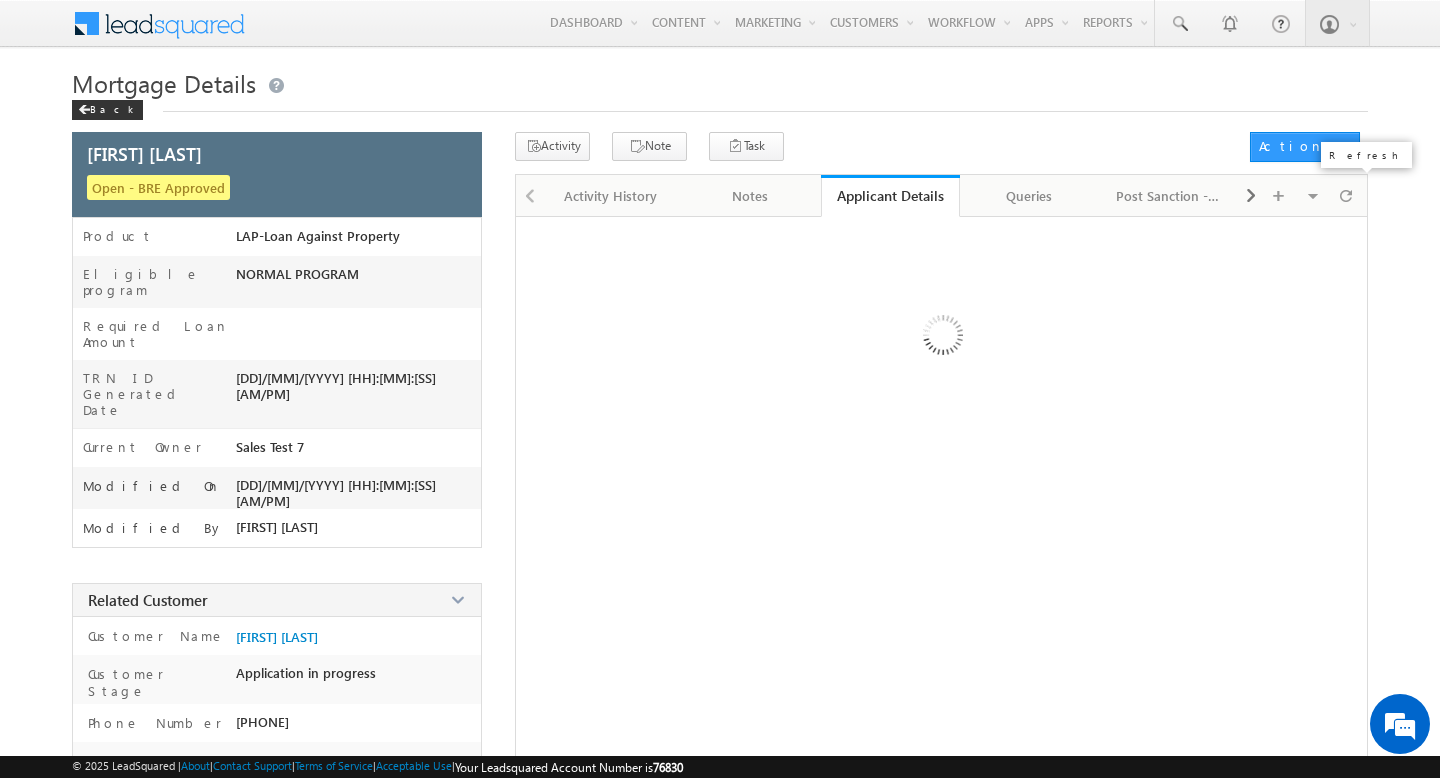 scroll, scrollTop: 0, scrollLeft: 0, axis: both 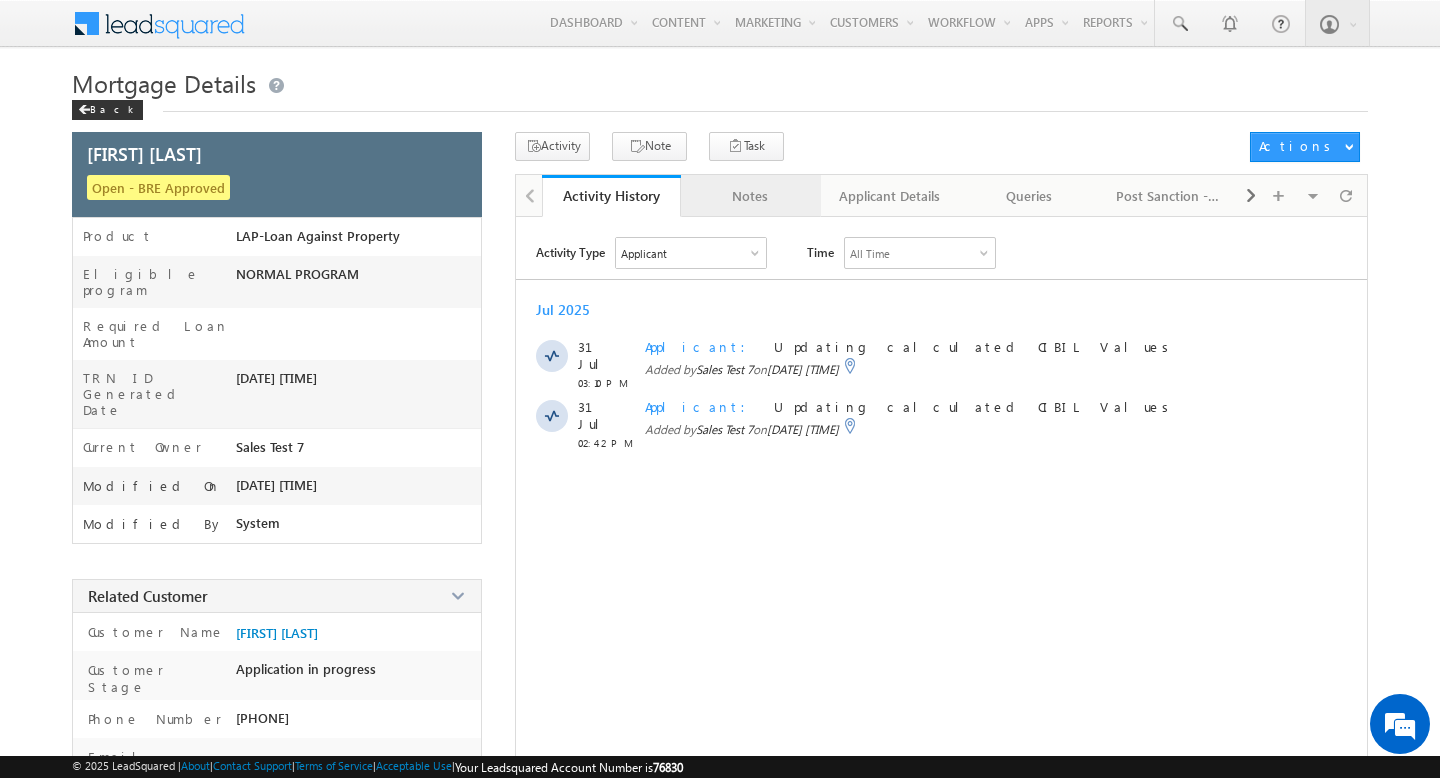 click on "Notes" at bounding box center [750, 196] 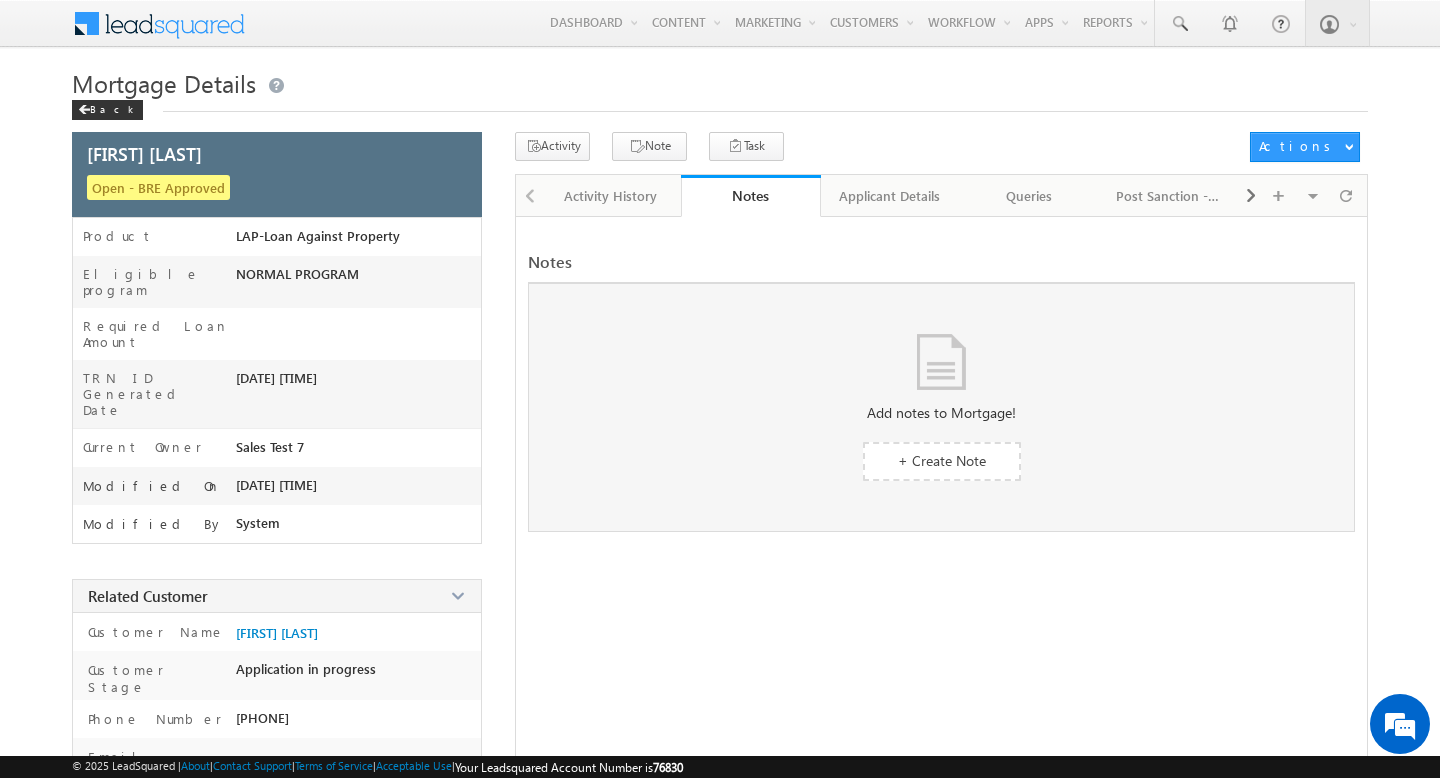 click on "Activity
Note" at bounding box center [941, 153] 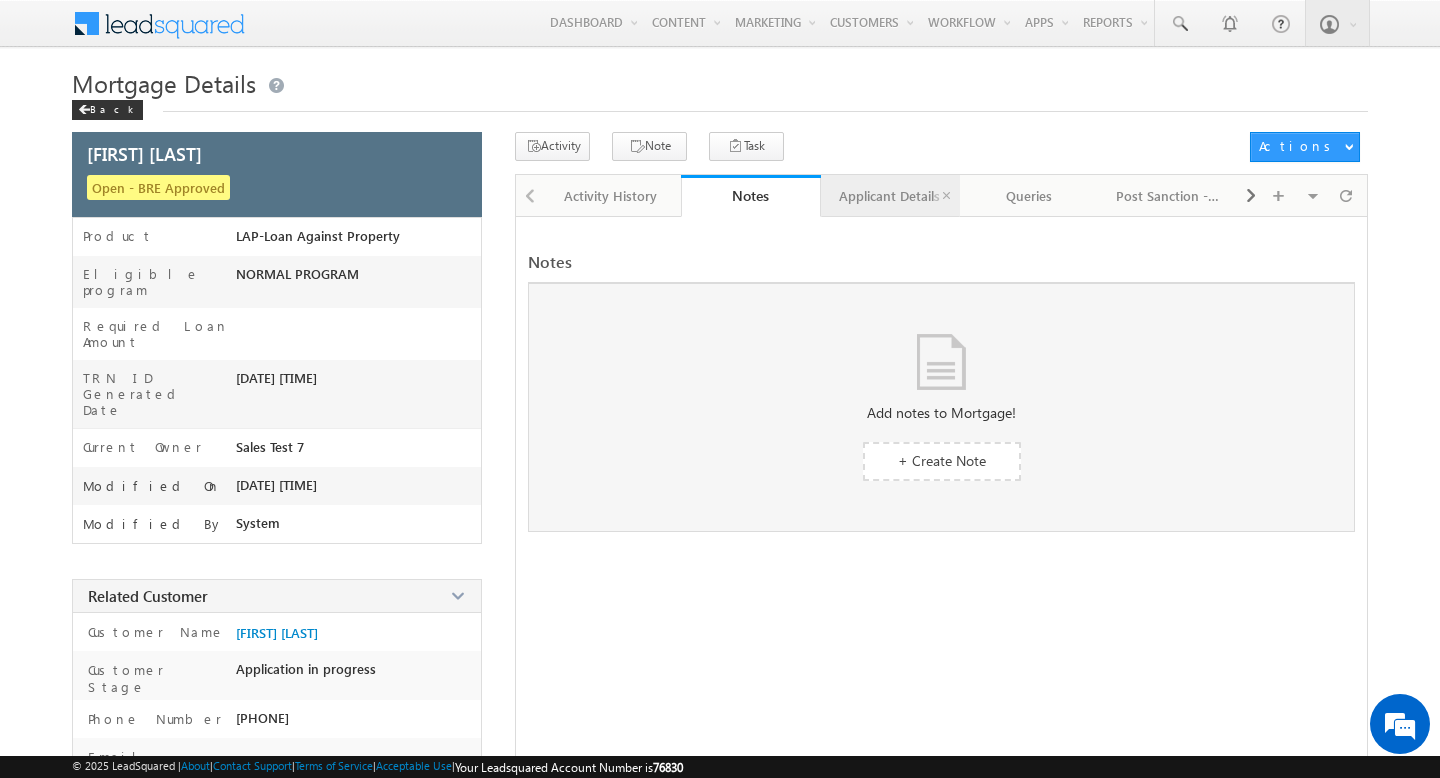 click on "Applicant Details" at bounding box center (891, 196) 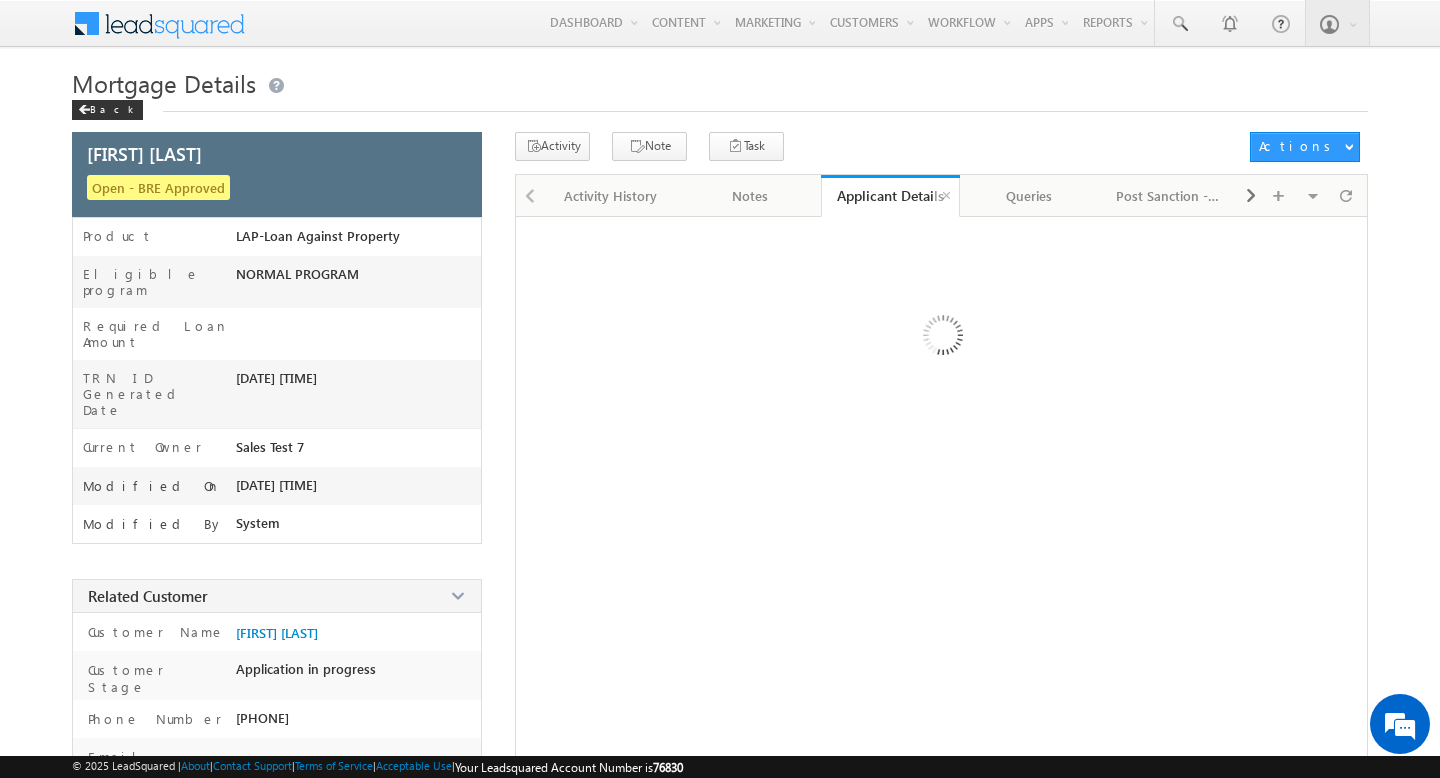 scroll, scrollTop: 0, scrollLeft: 0, axis: both 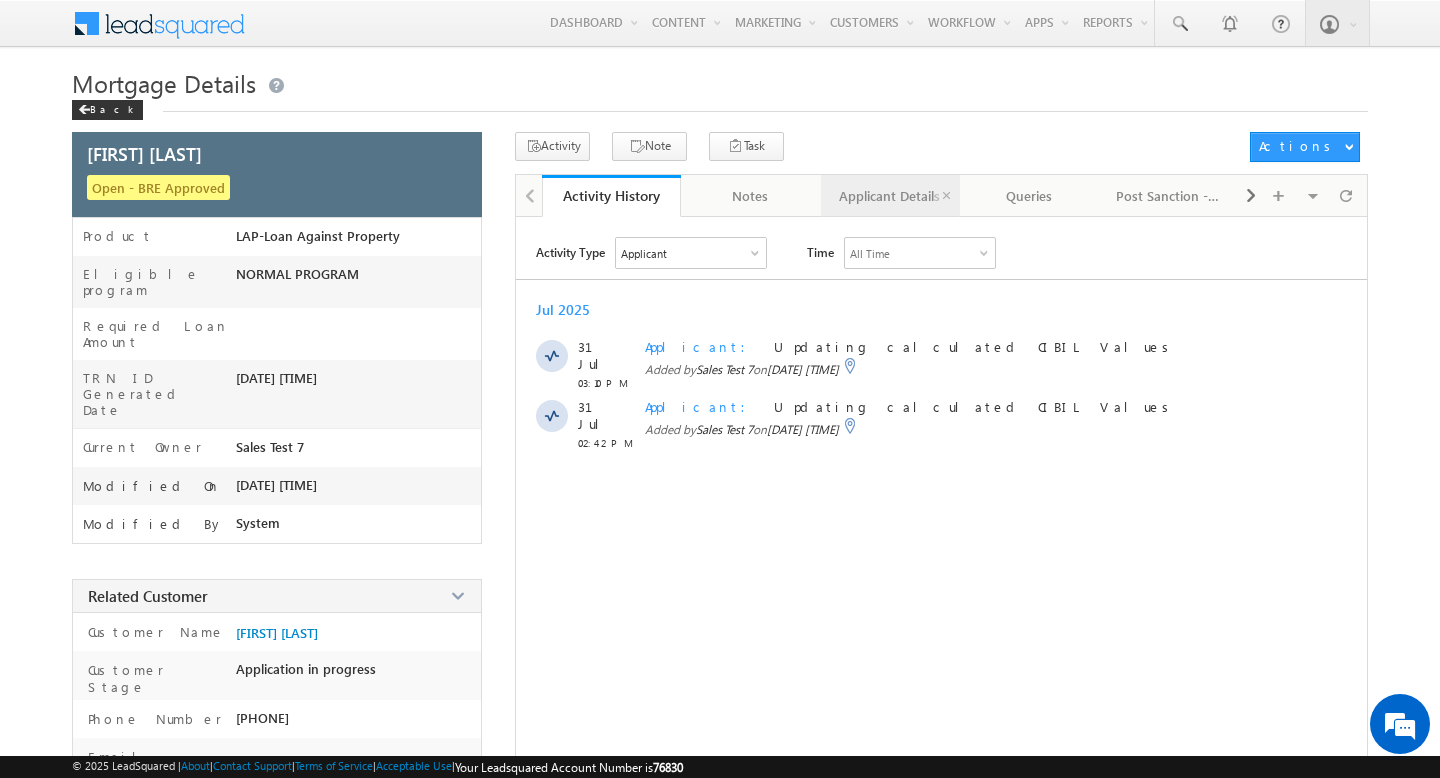 click on "Applicant Details" at bounding box center [890, 196] 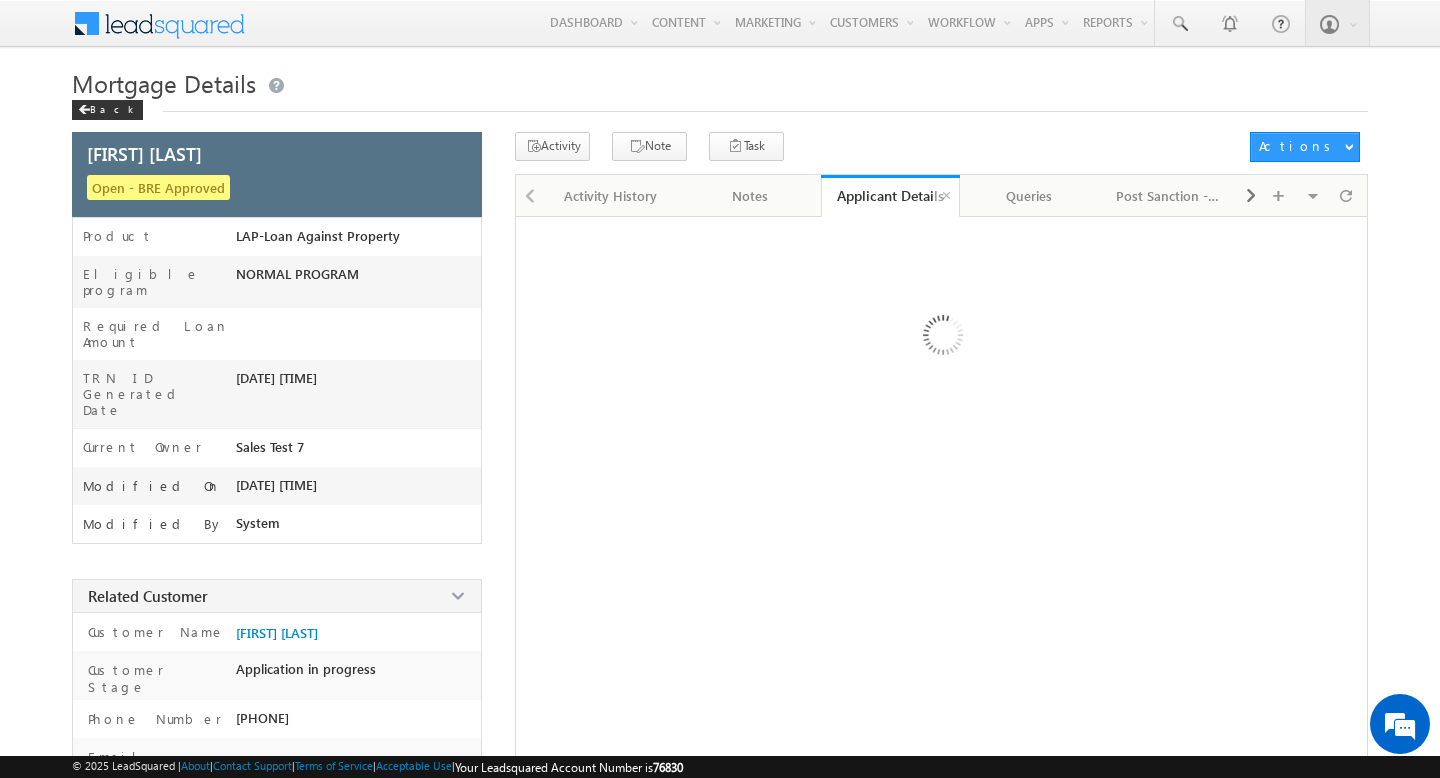 scroll, scrollTop: 0, scrollLeft: 0, axis: both 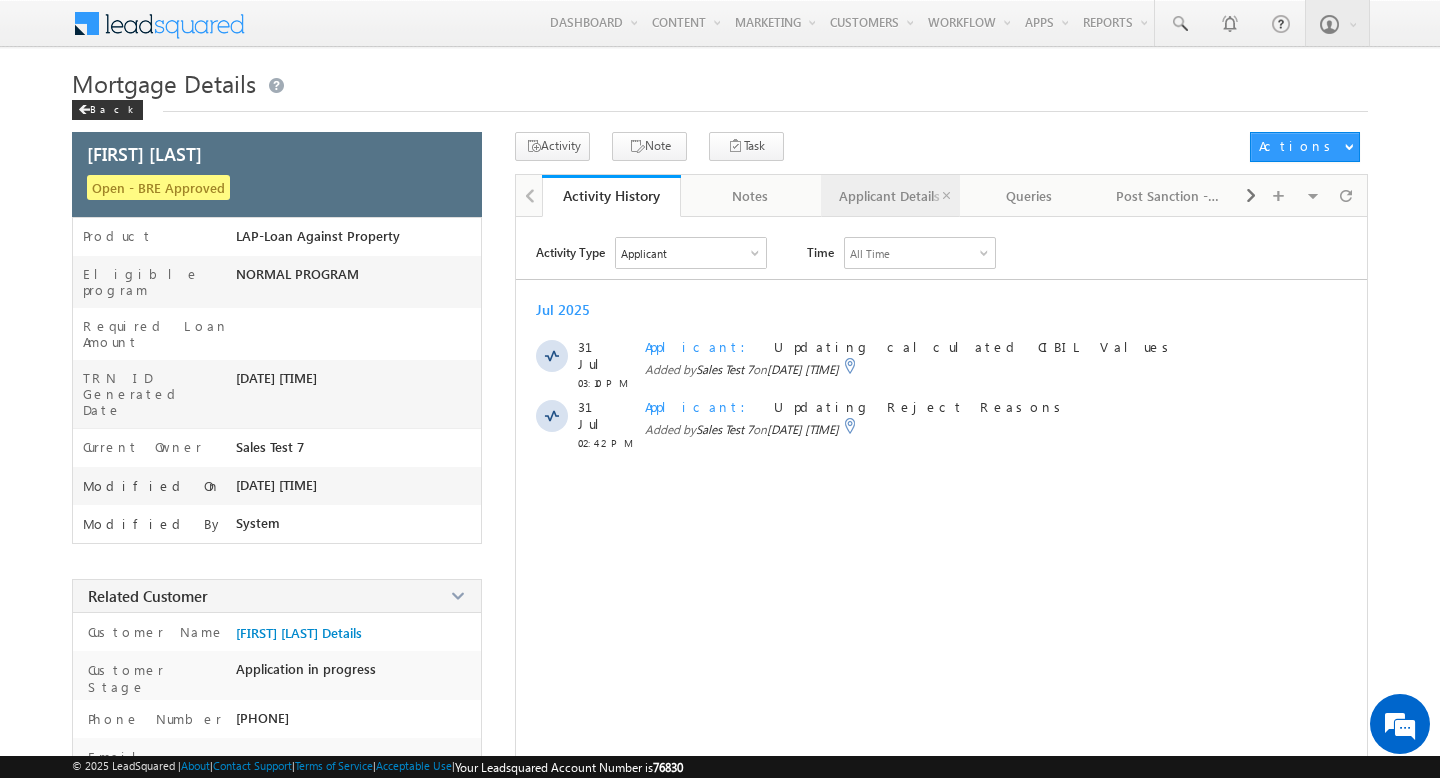 click on "Applicant Details" at bounding box center [890, 196] 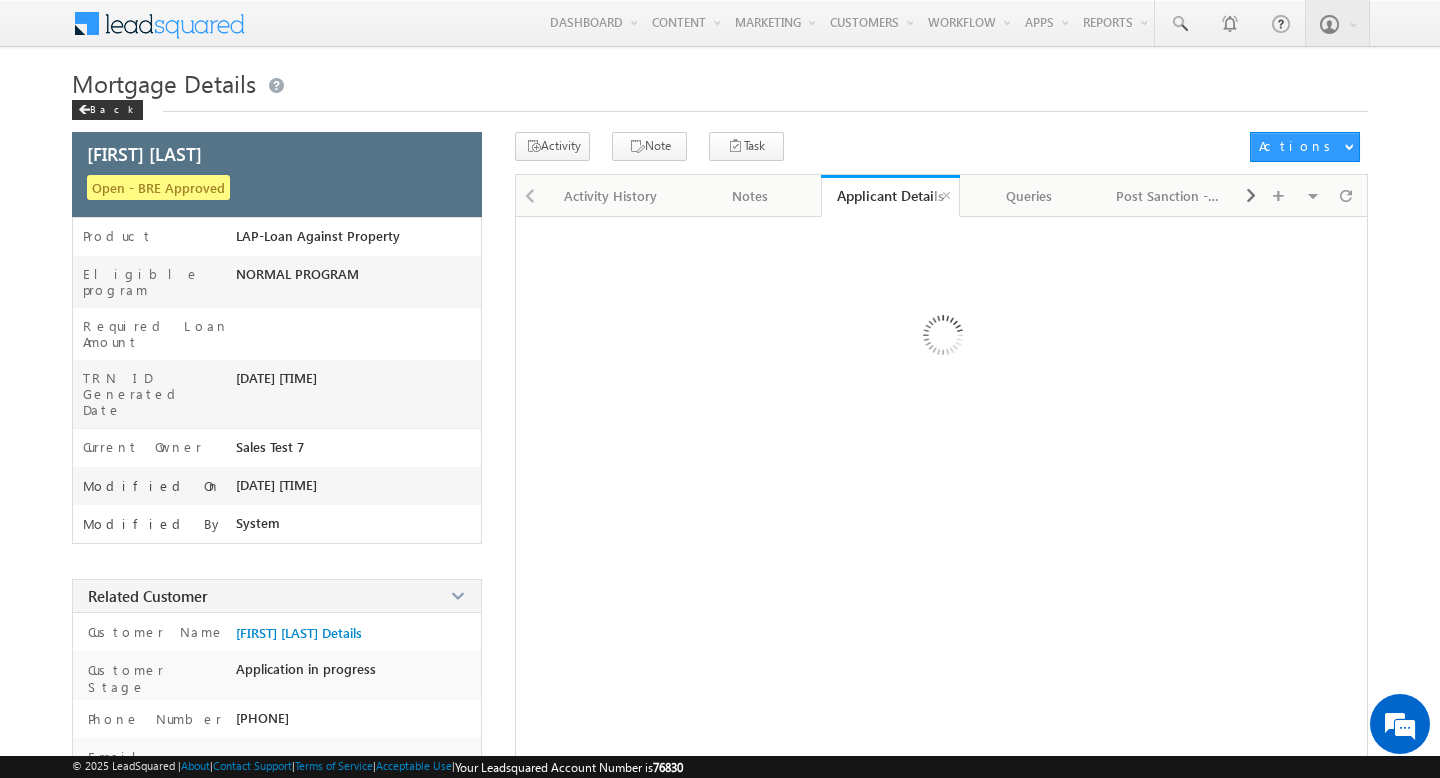 scroll, scrollTop: 0, scrollLeft: 0, axis: both 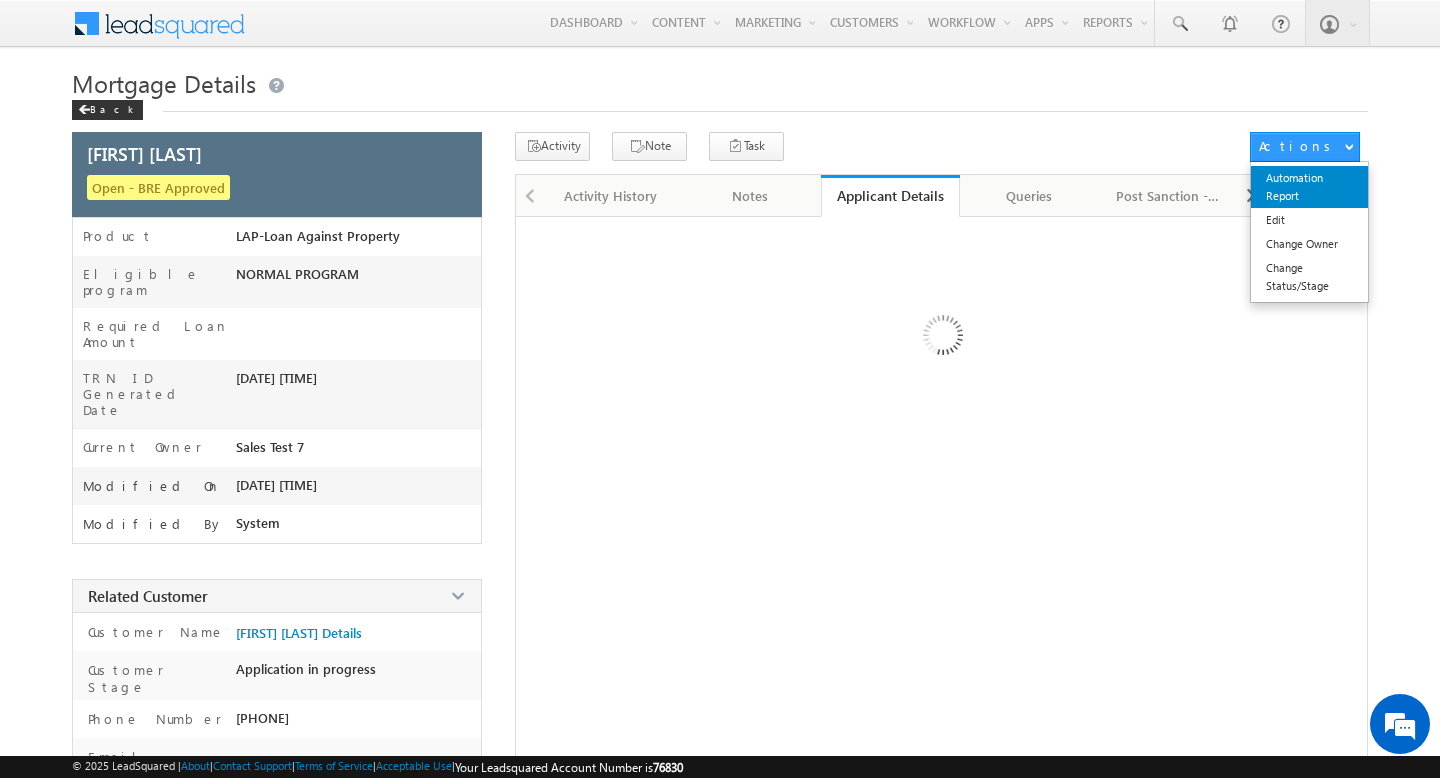 click on "Automation   Report" at bounding box center [1309, 187] 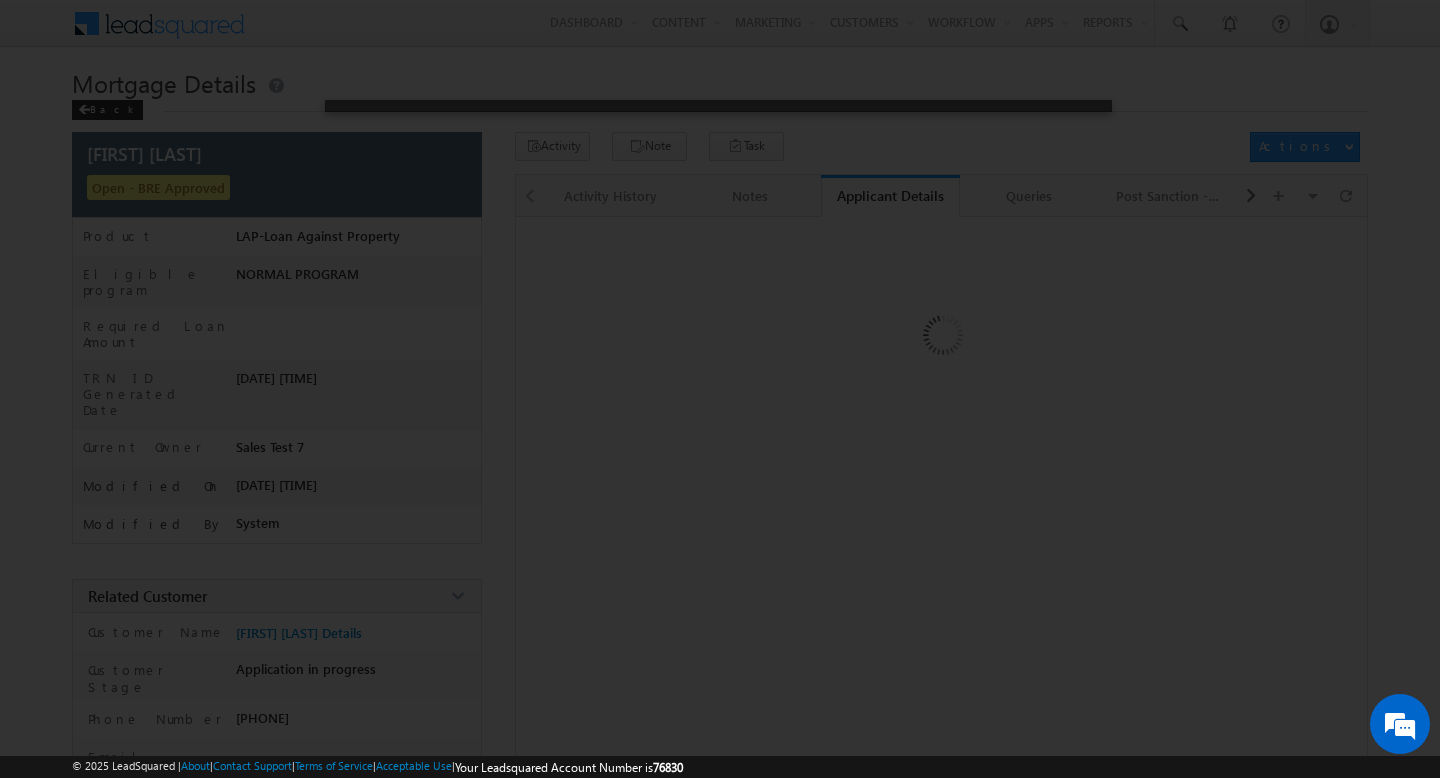 scroll, scrollTop: 0, scrollLeft: 0, axis: both 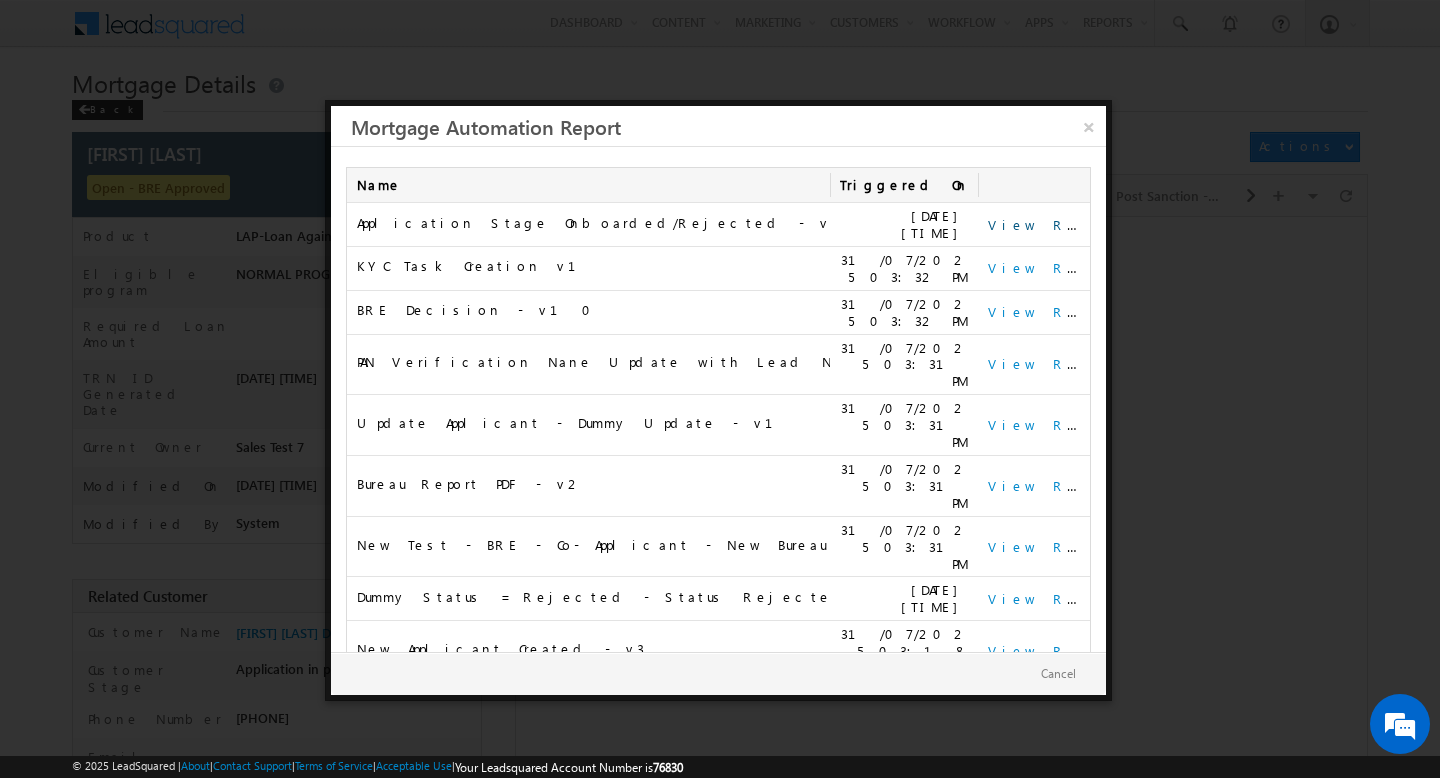 click on "View Report" at bounding box center [1050, 224] 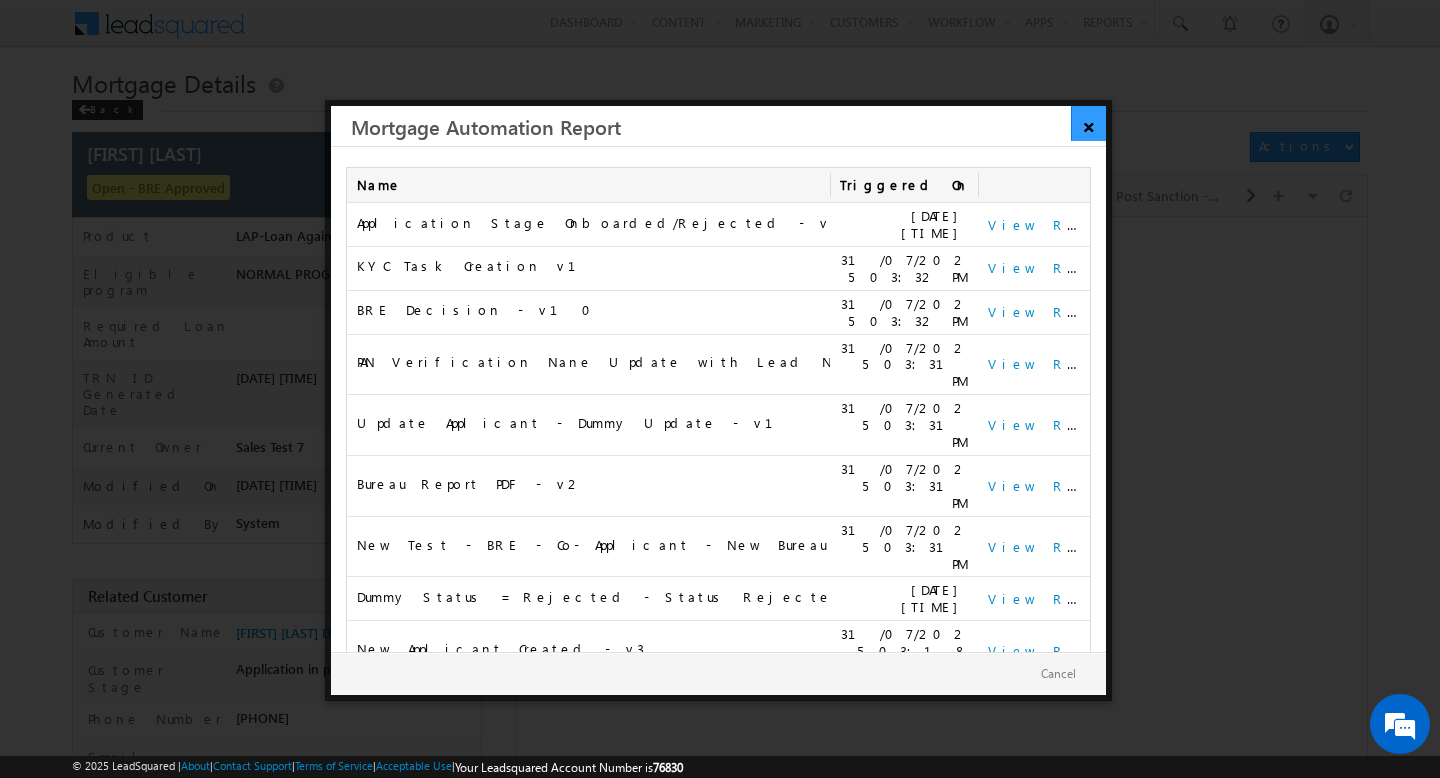 click on "×" at bounding box center [1088, 123] 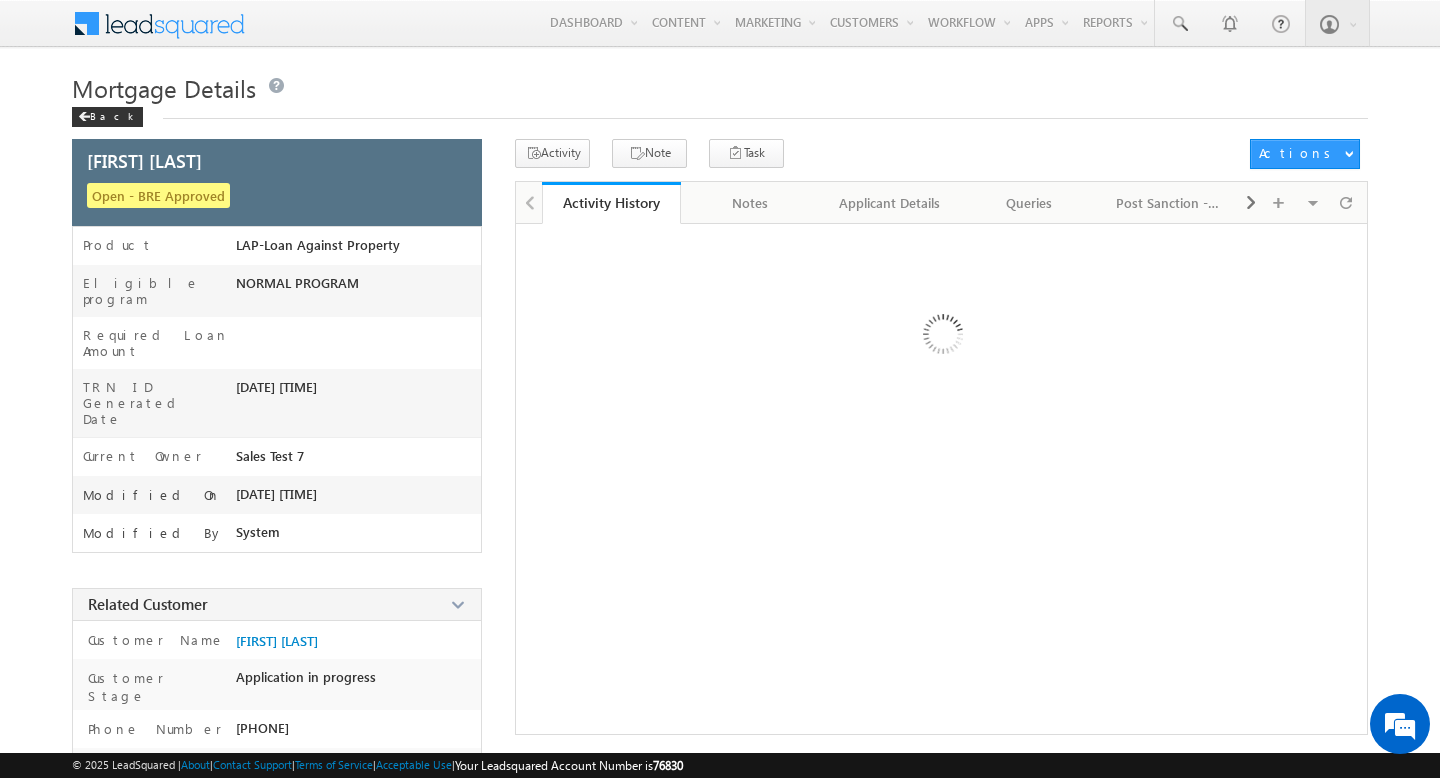 scroll, scrollTop: 0, scrollLeft: 0, axis: both 